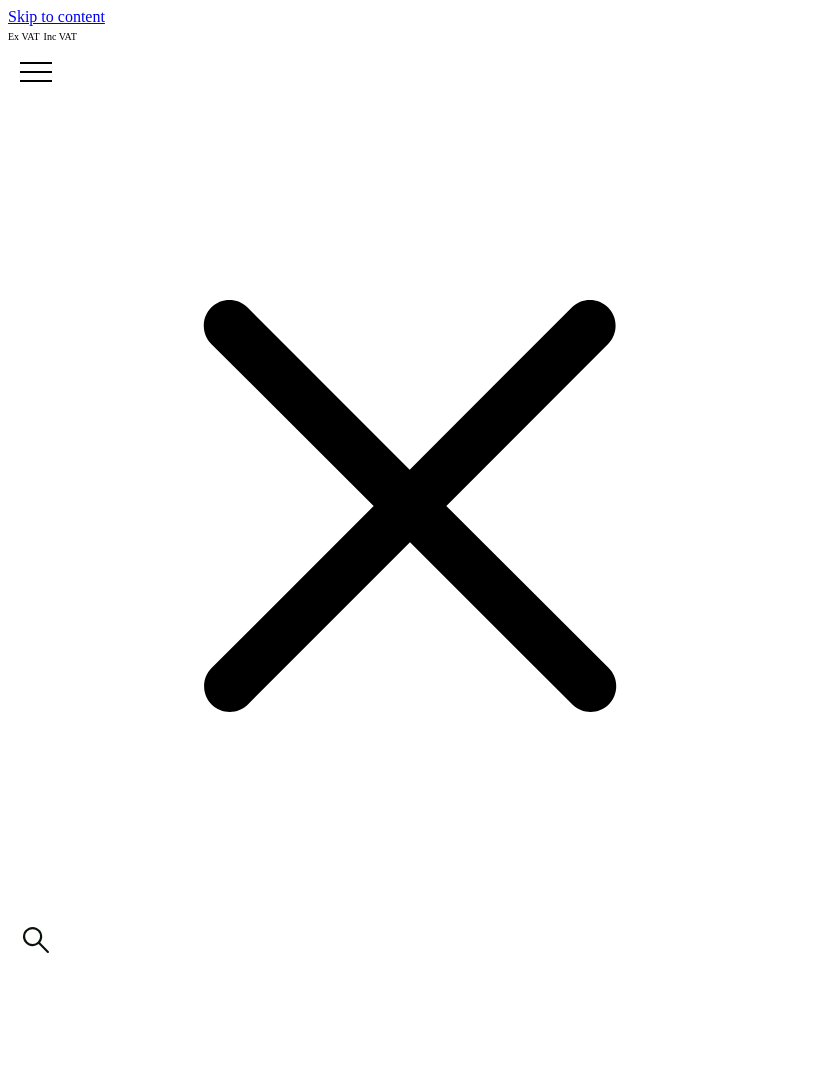 scroll, scrollTop: 0, scrollLeft: 0, axis: both 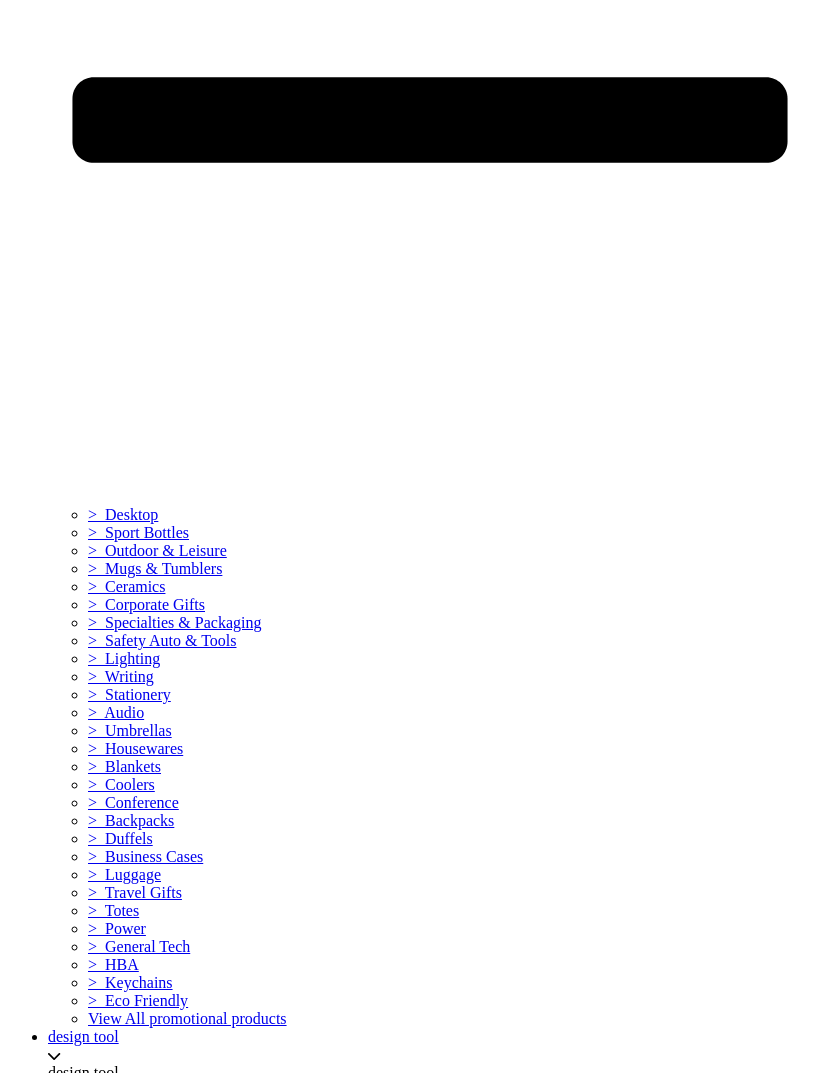 click at bounding box center (135, 10800) 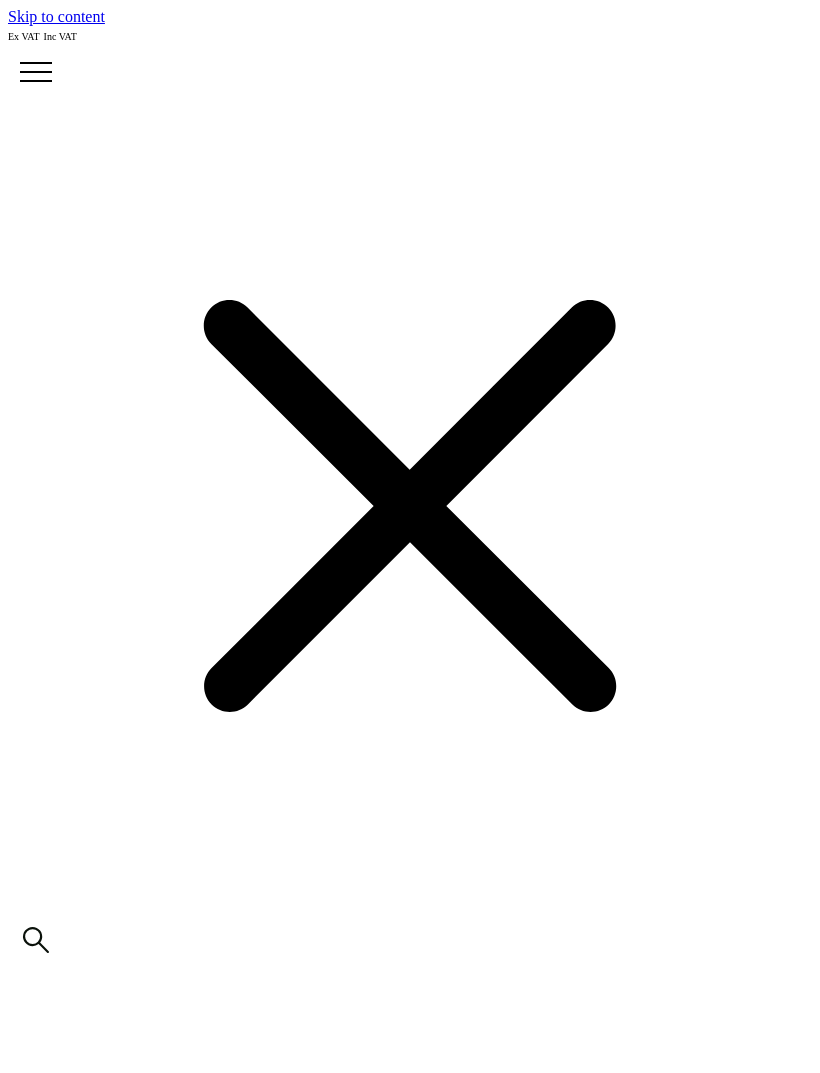 scroll, scrollTop: 0, scrollLeft: 0, axis: both 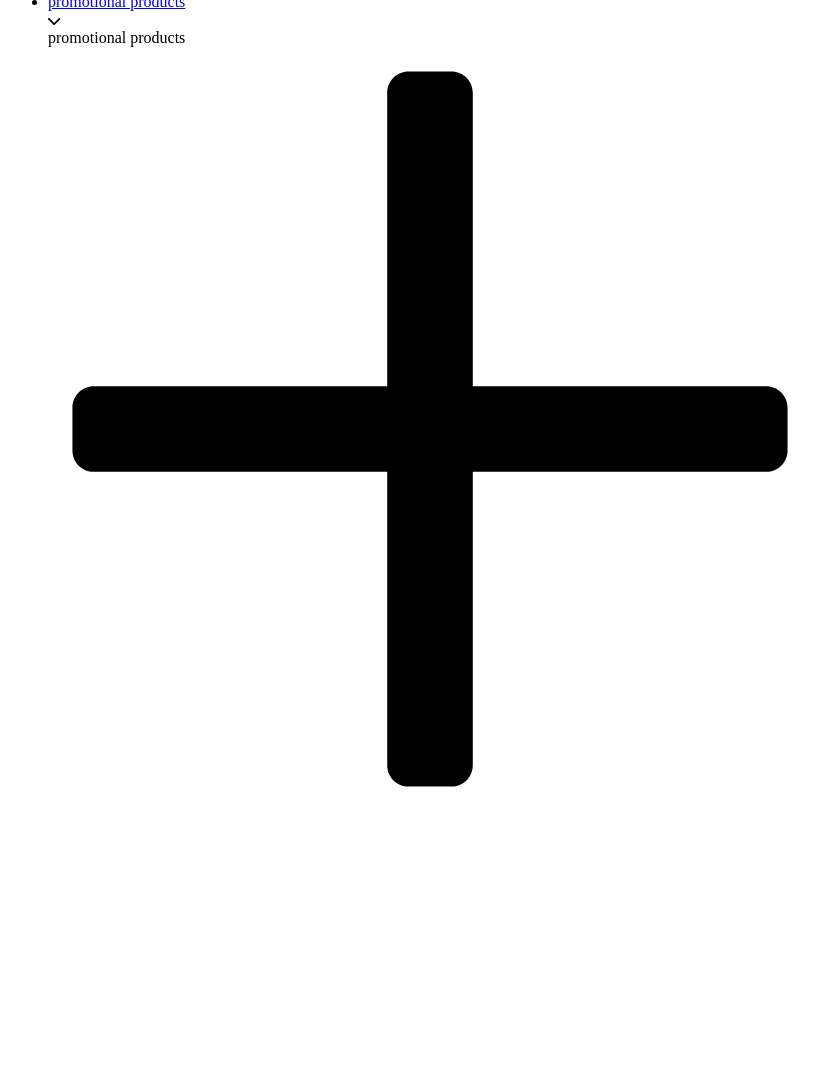 click at bounding box center (83, 13026) 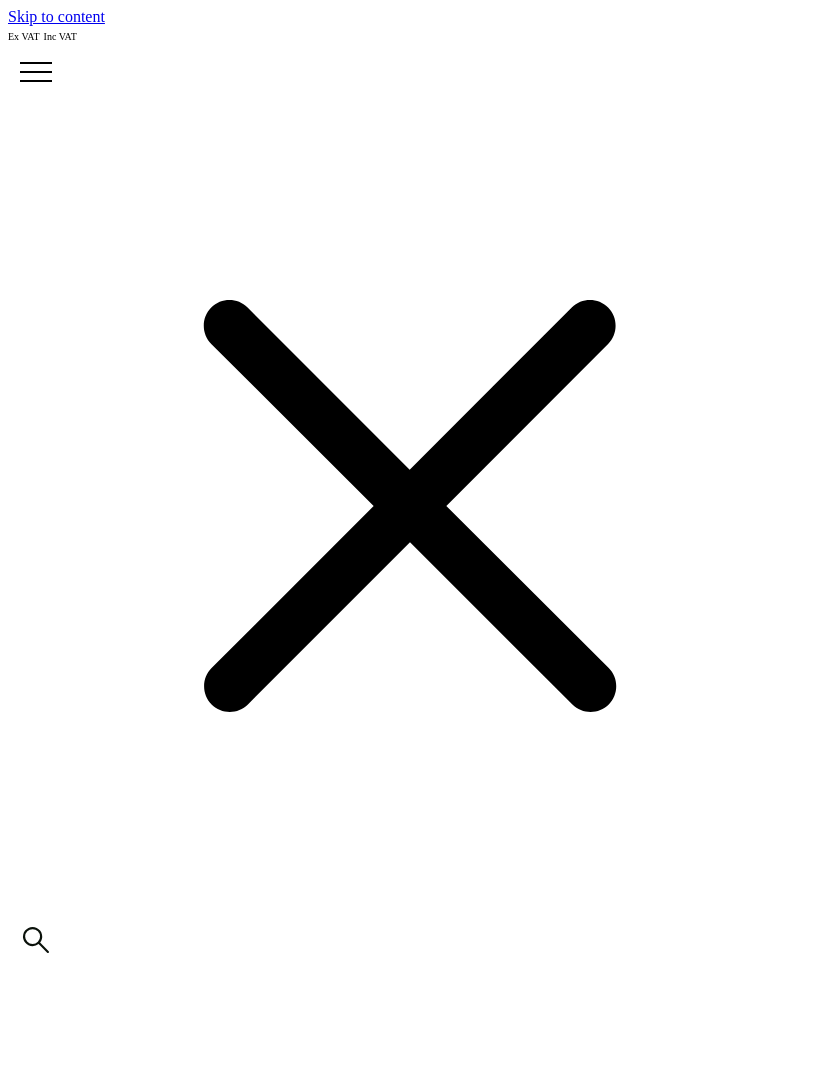 scroll, scrollTop: 0, scrollLeft: 0, axis: both 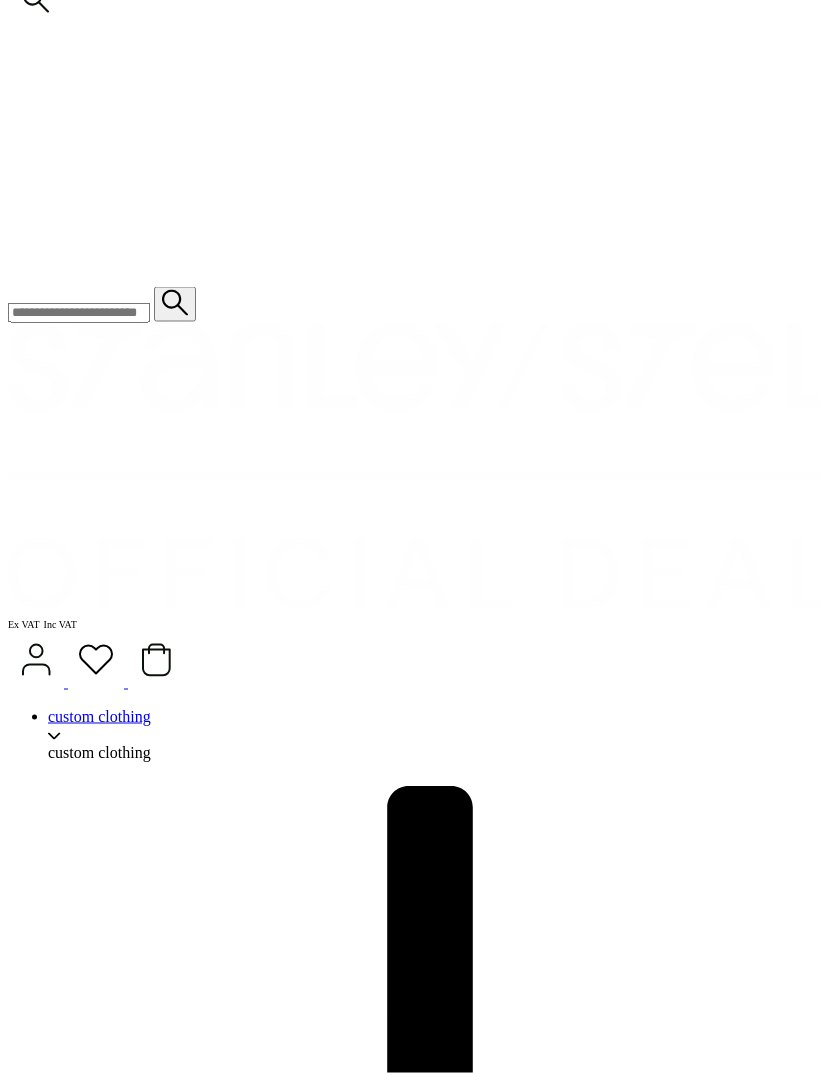 click on "attach artwork / logo" at bounding box center [69, 13040] 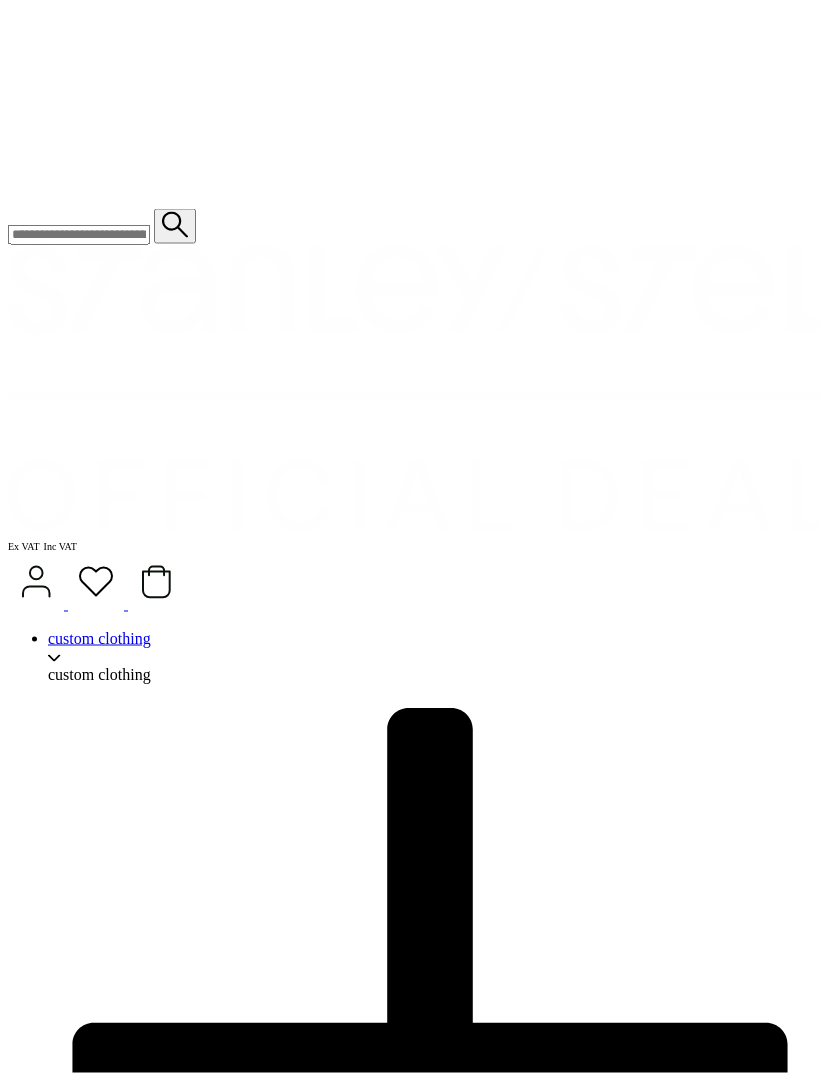 scroll, scrollTop: 1019, scrollLeft: 0, axis: vertical 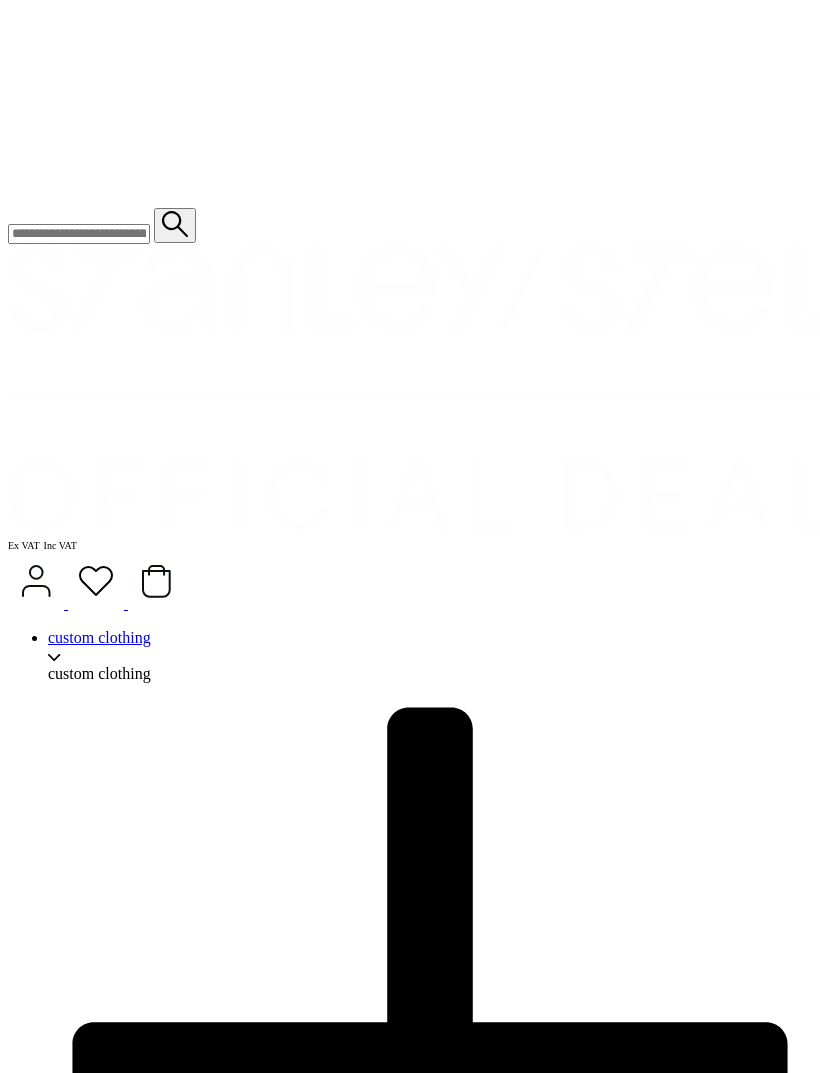 click at bounding box center [121, 14671] 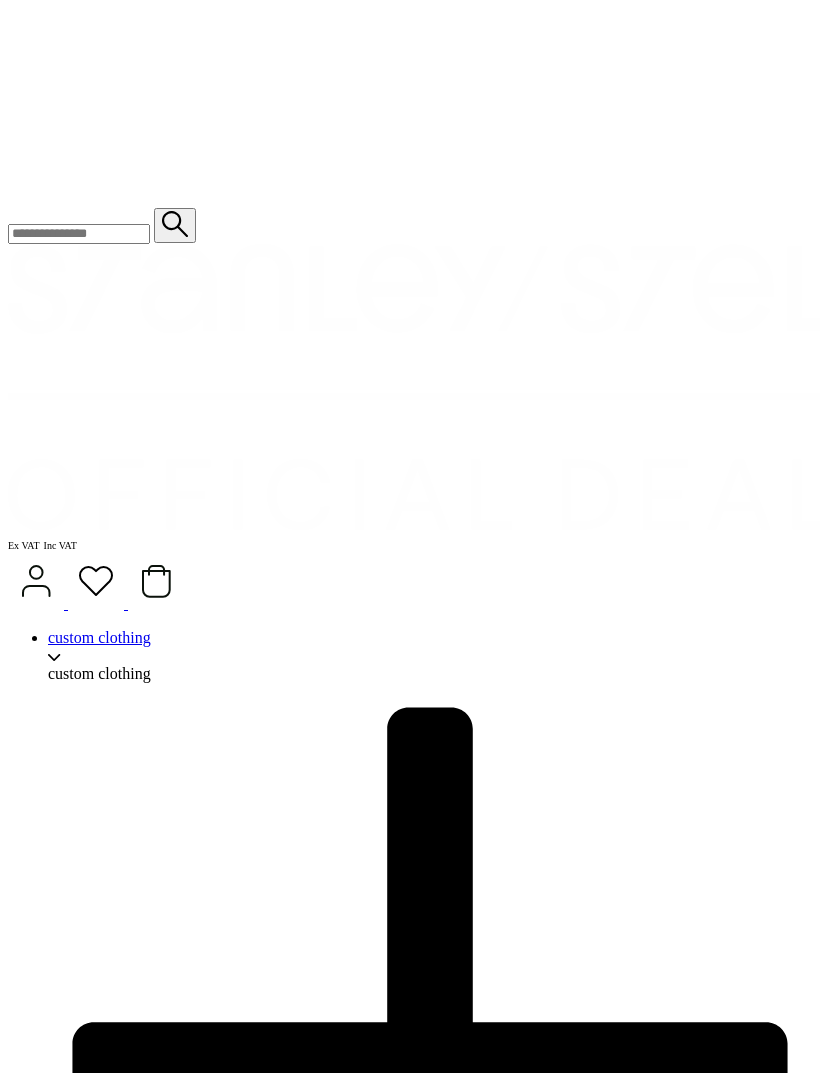 type on "**********" 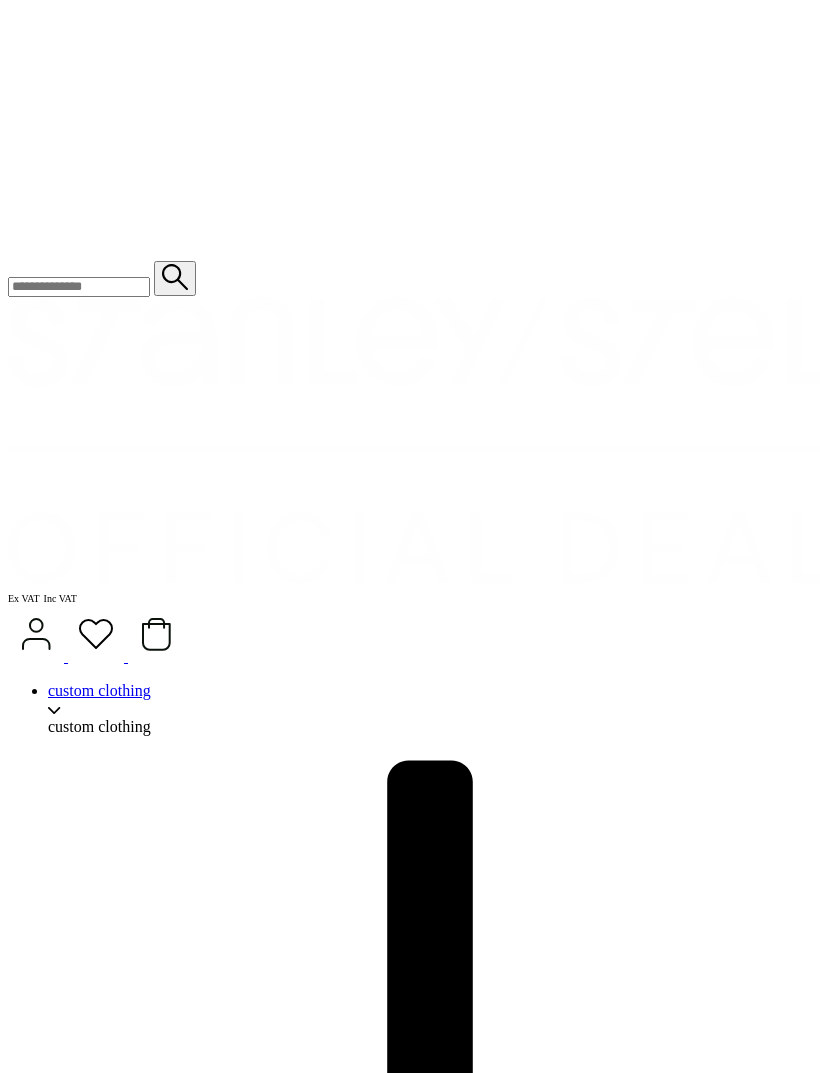 scroll, scrollTop: 962, scrollLeft: 0, axis: vertical 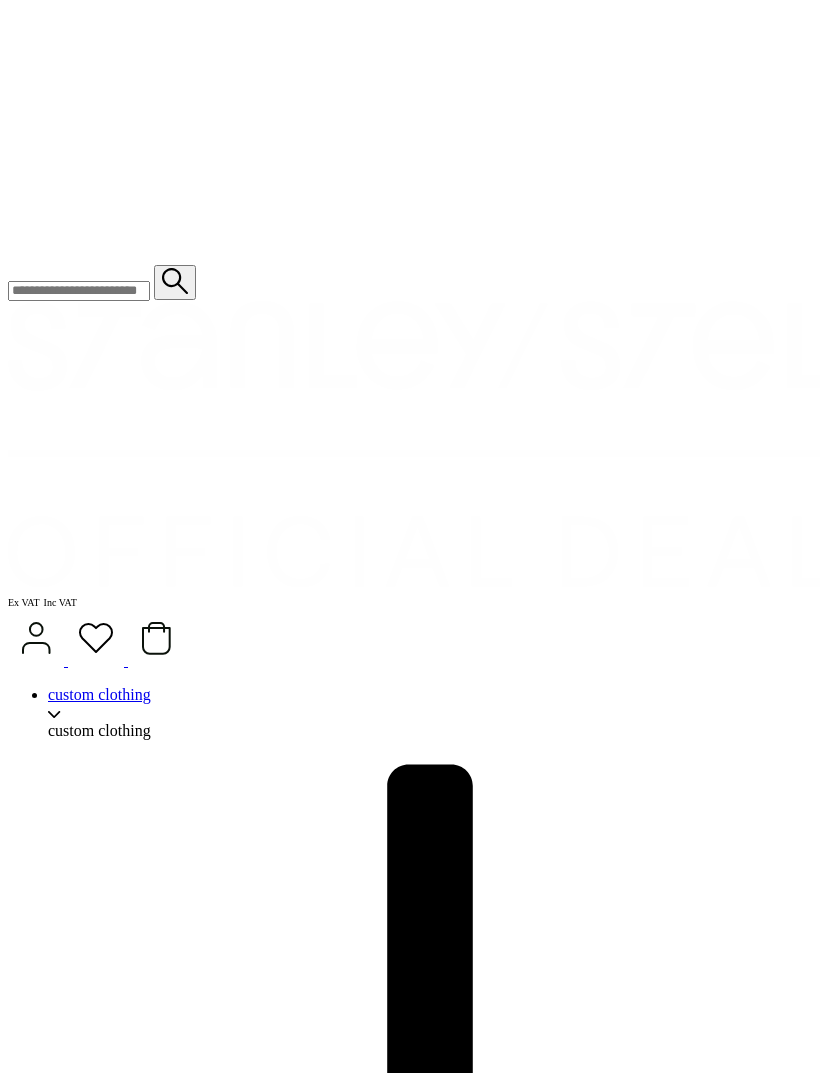 click at bounding box center [174, 12998] 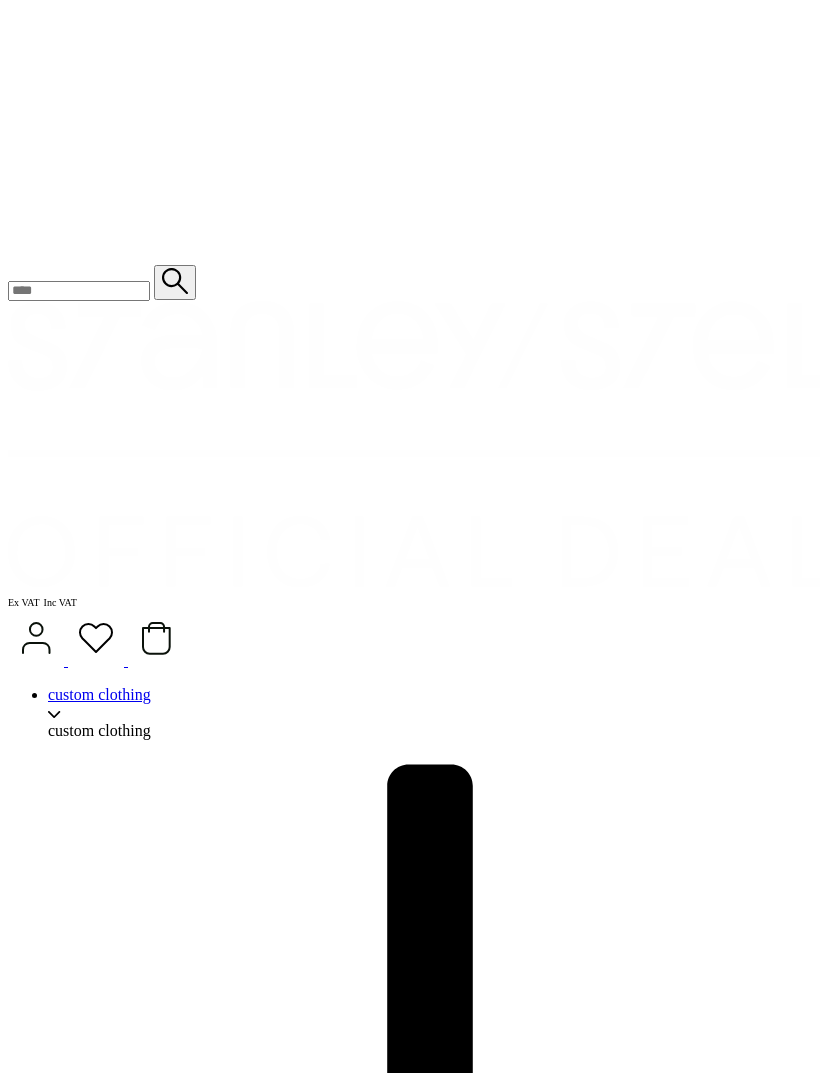 click on "*" at bounding box center (95, 13000) 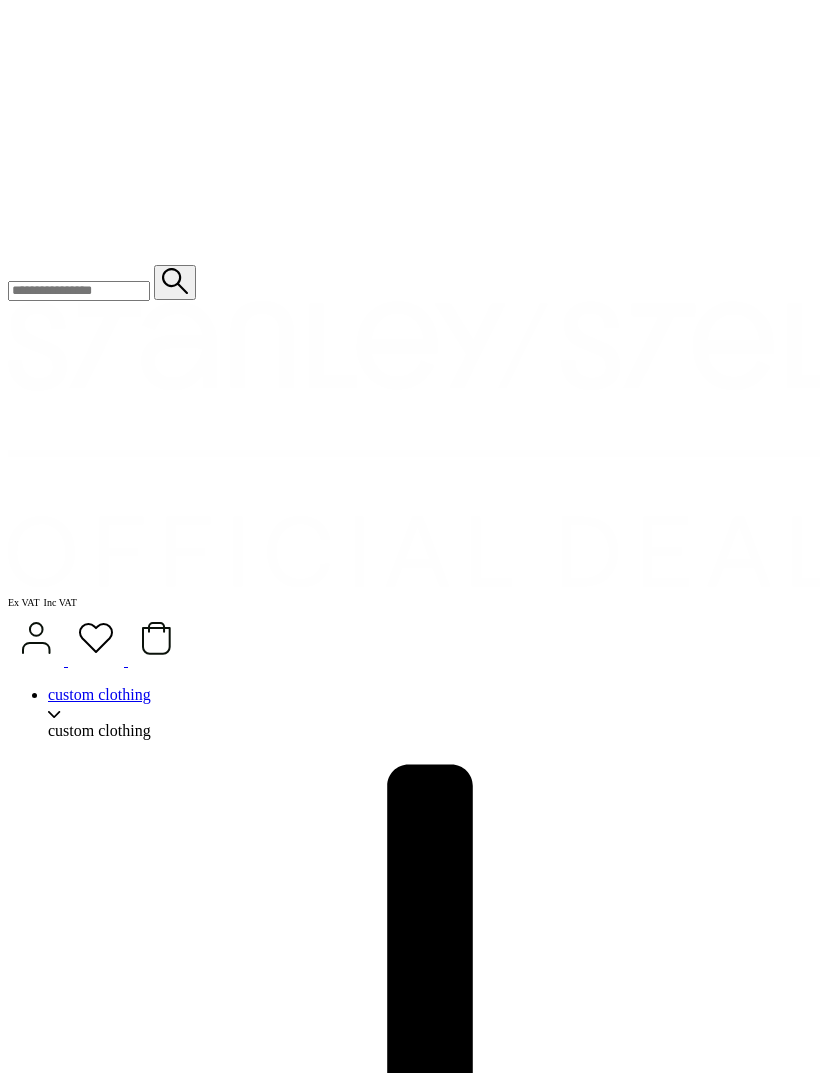 click at bounding box center [174, 12998] 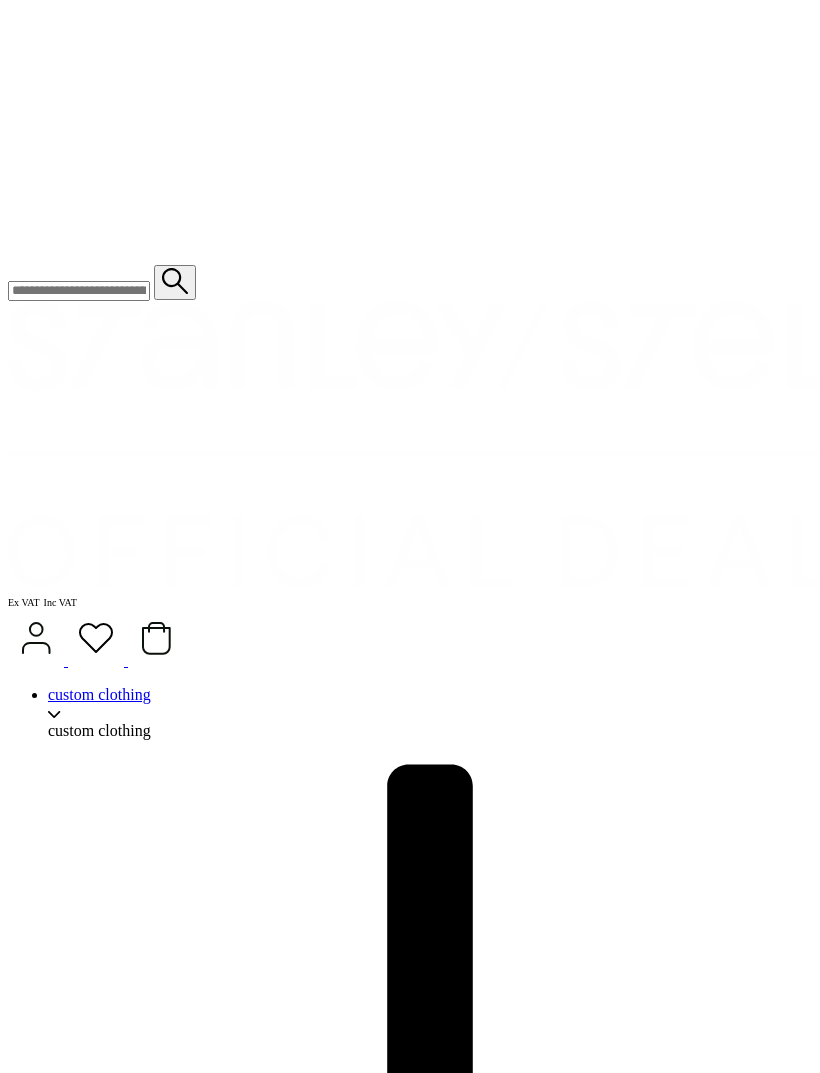 click at bounding box center (174, 12998) 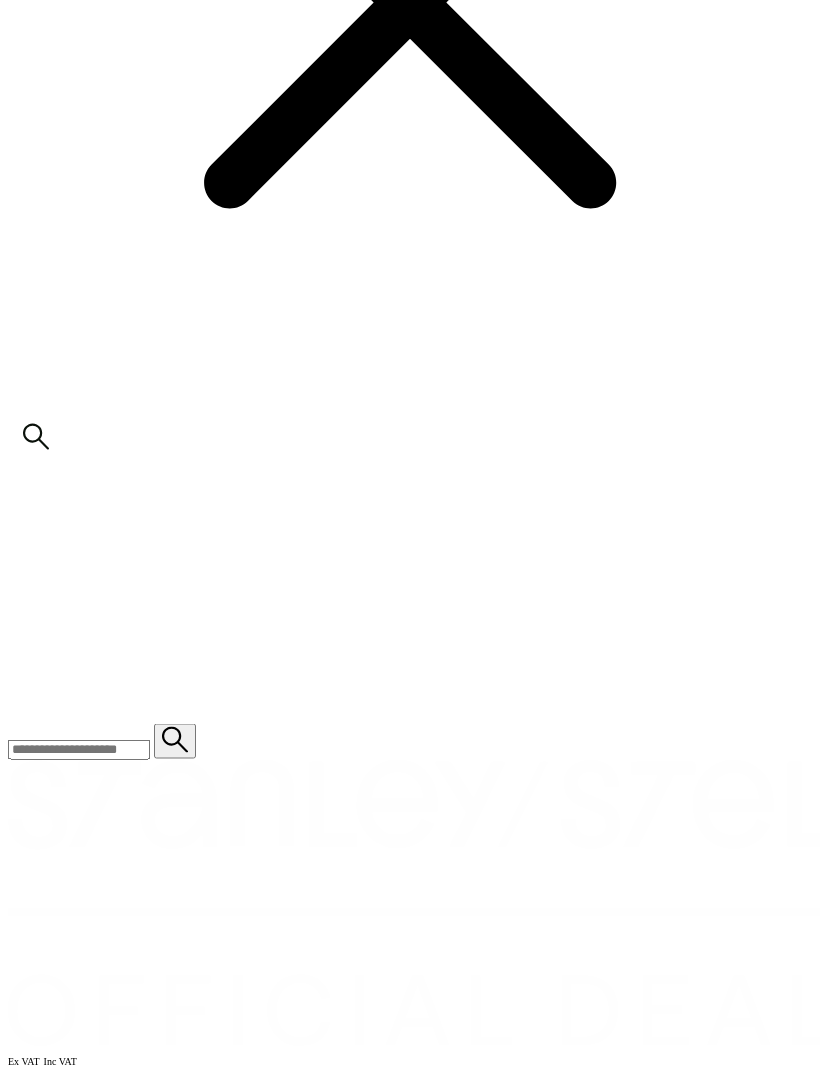 scroll, scrollTop: 502, scrollLeft: 0, axis: vertical 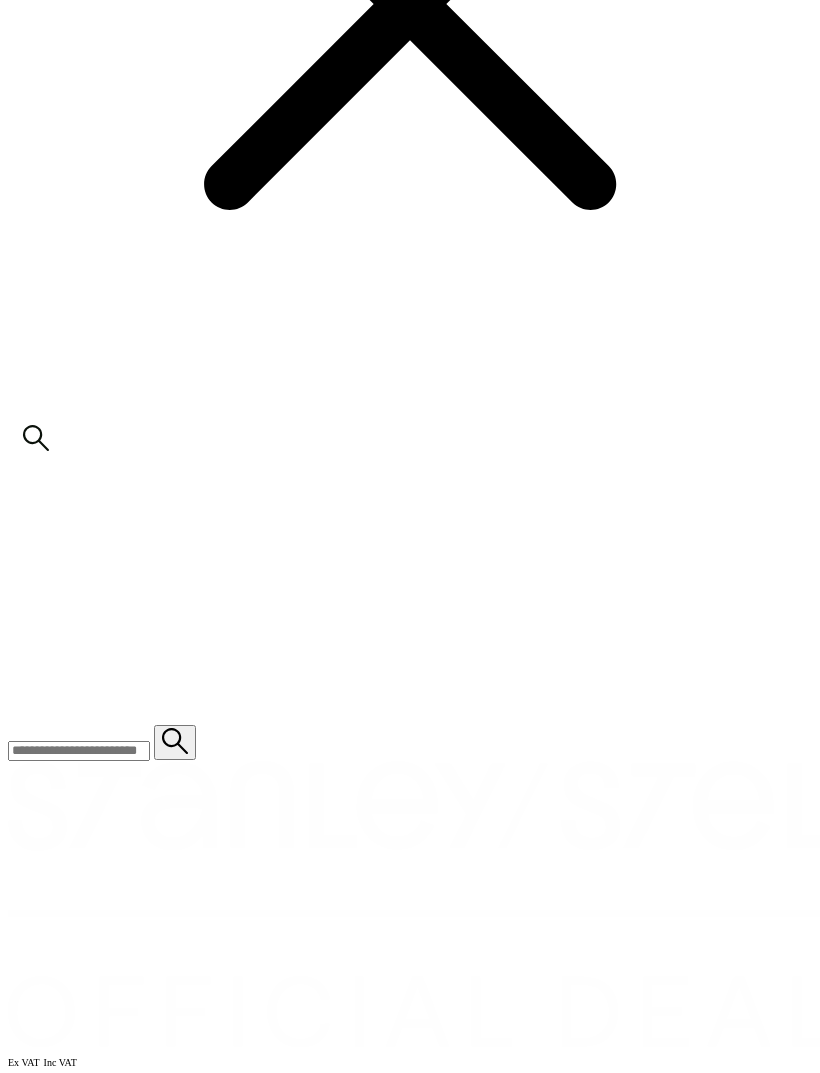 click on "plain cost" at bounding box center (410, 13138) 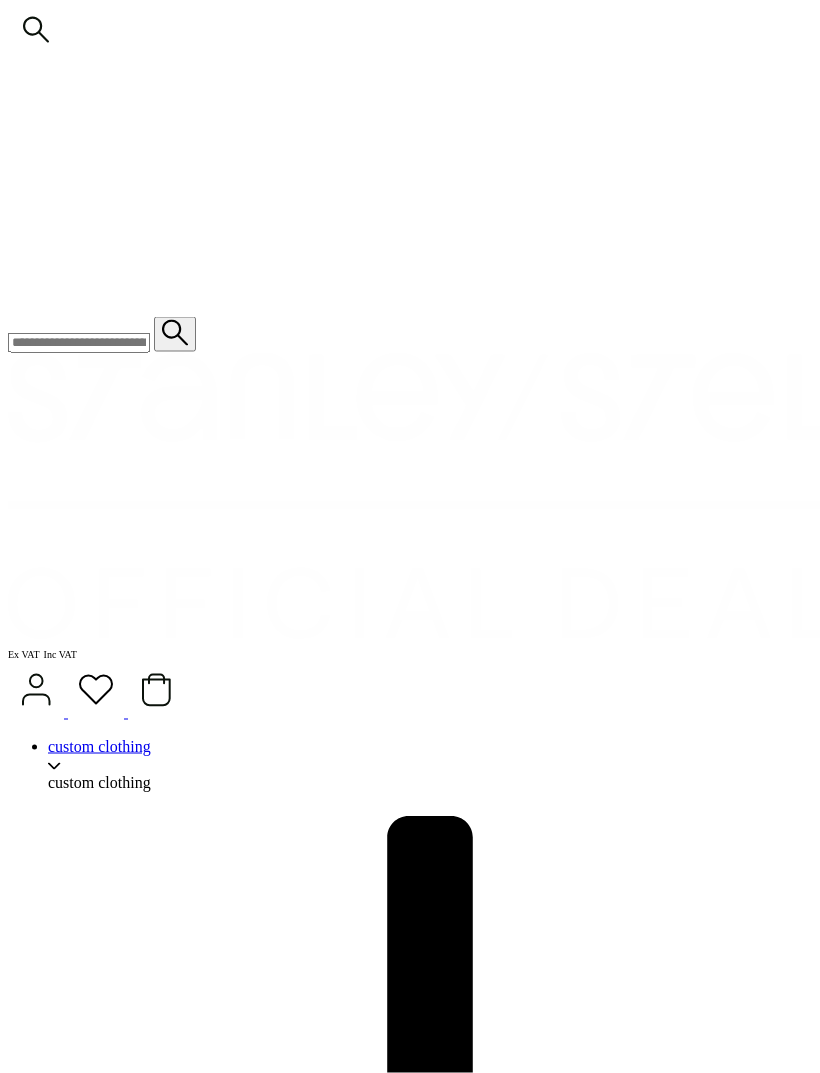 scroll, scrollTop: 918, scrollLeft: 0, axis: vertical 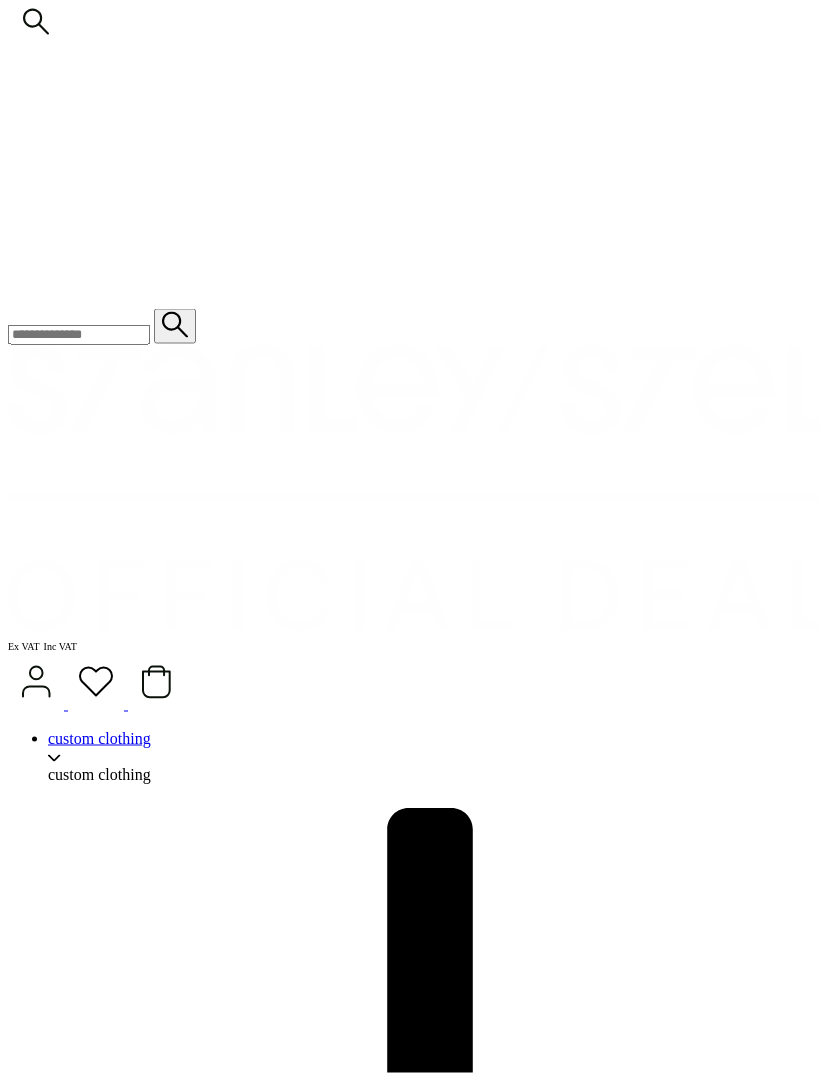 click at bounding box center (174, 13042) 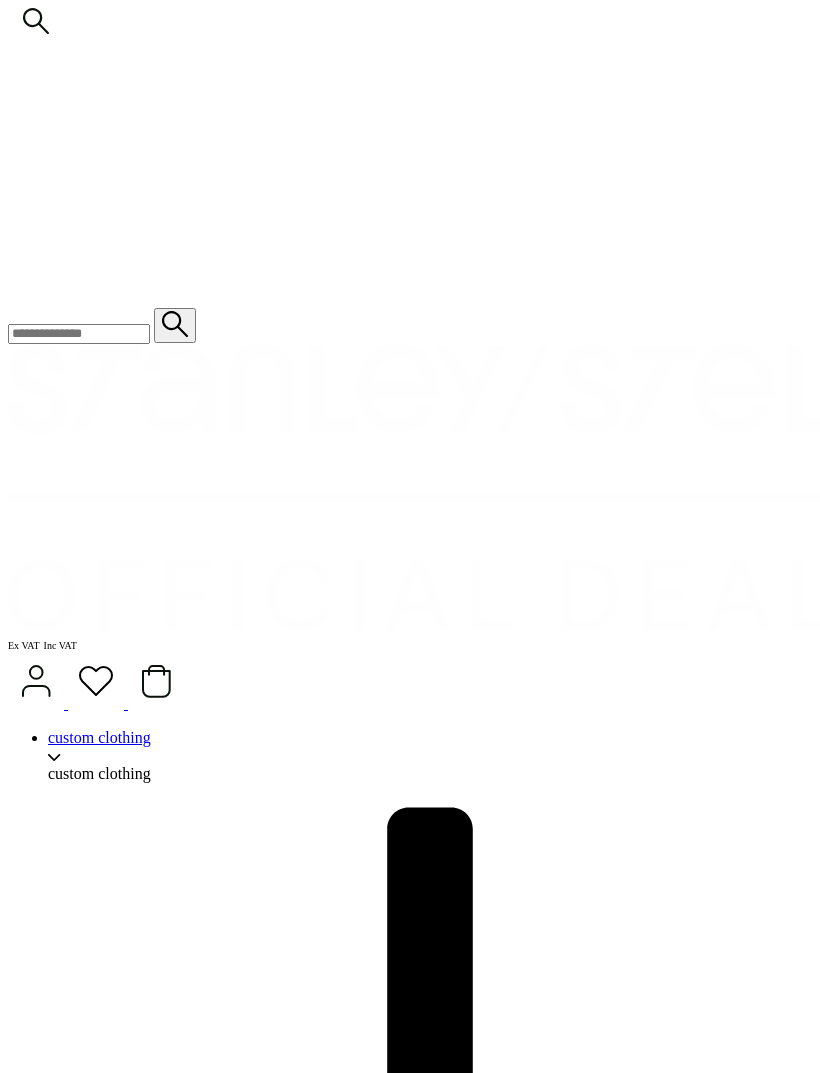 click at bounding box center (174, 13041) 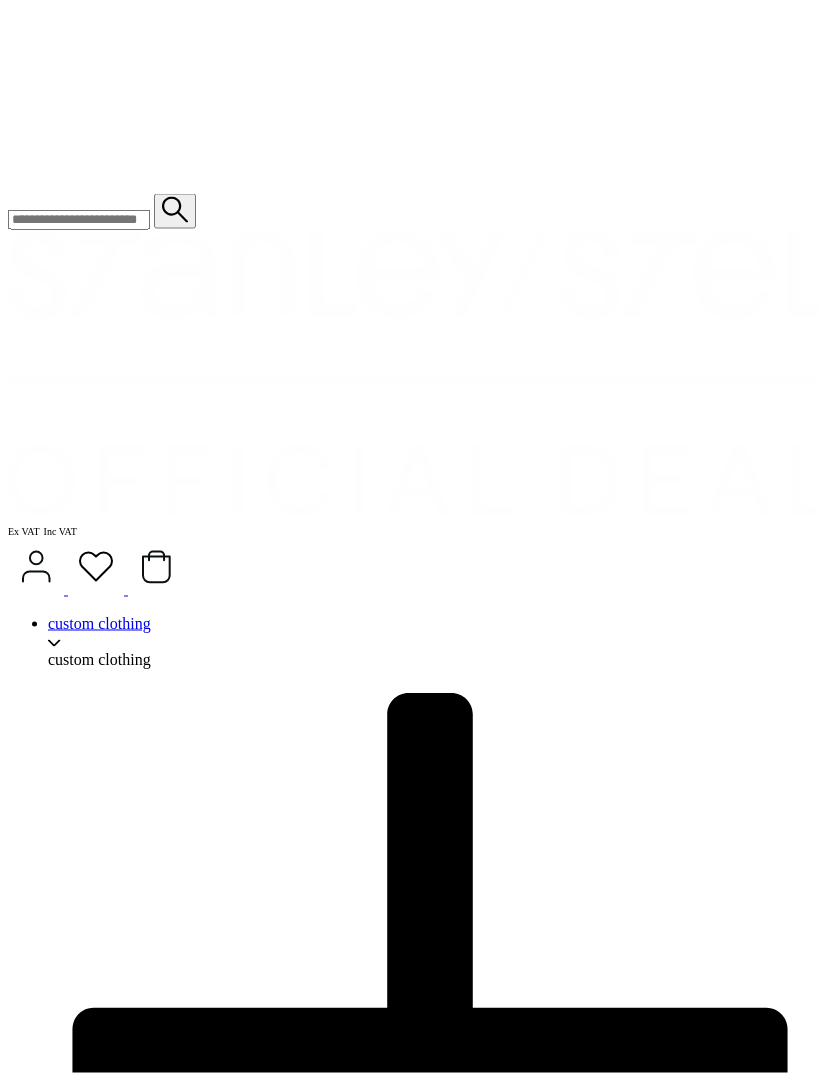 scroll, scrollTop: 1036, scrollLeft: 0, axis: vertical 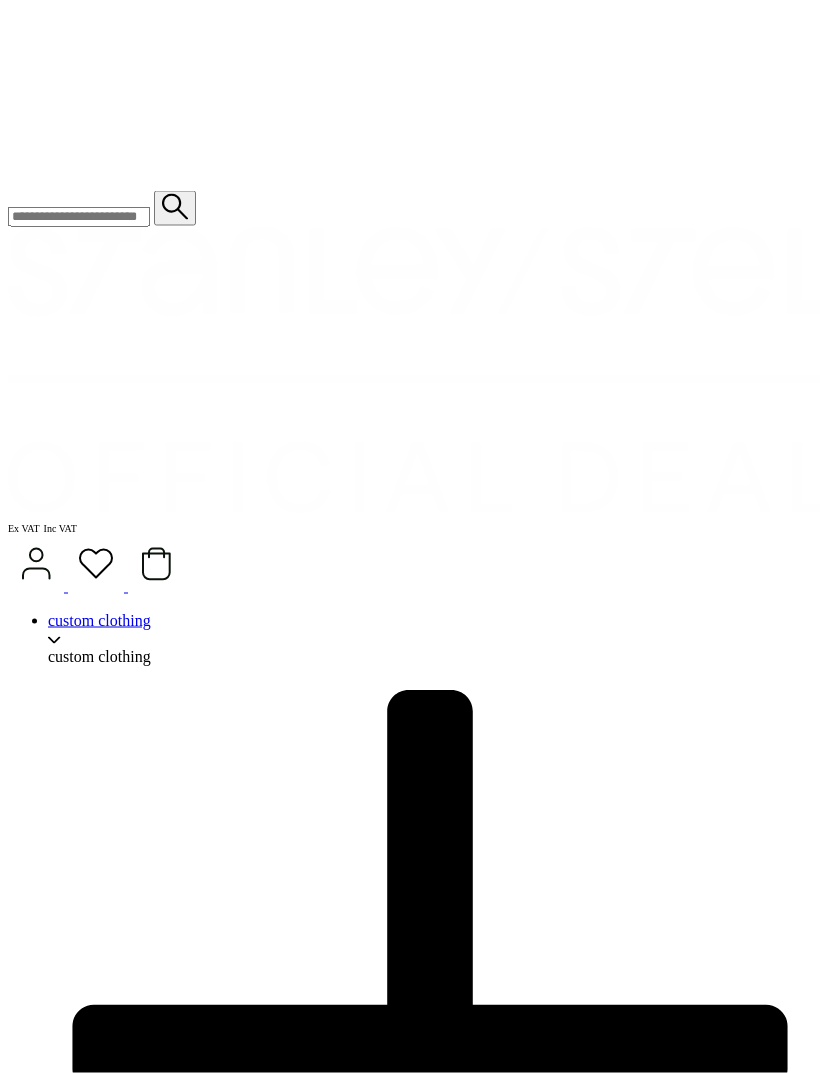 click on "choose your colour" at bounding box center [69, 12944] 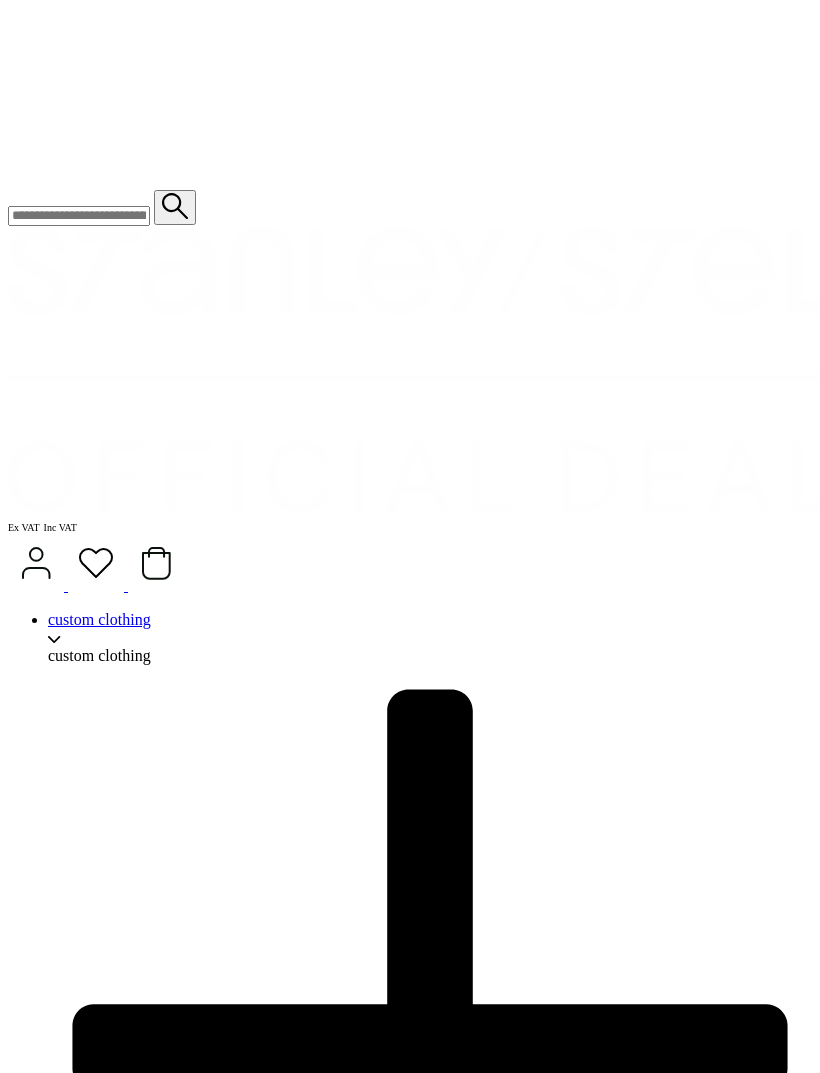 click on "**********" at bounding box center (104, 12963) 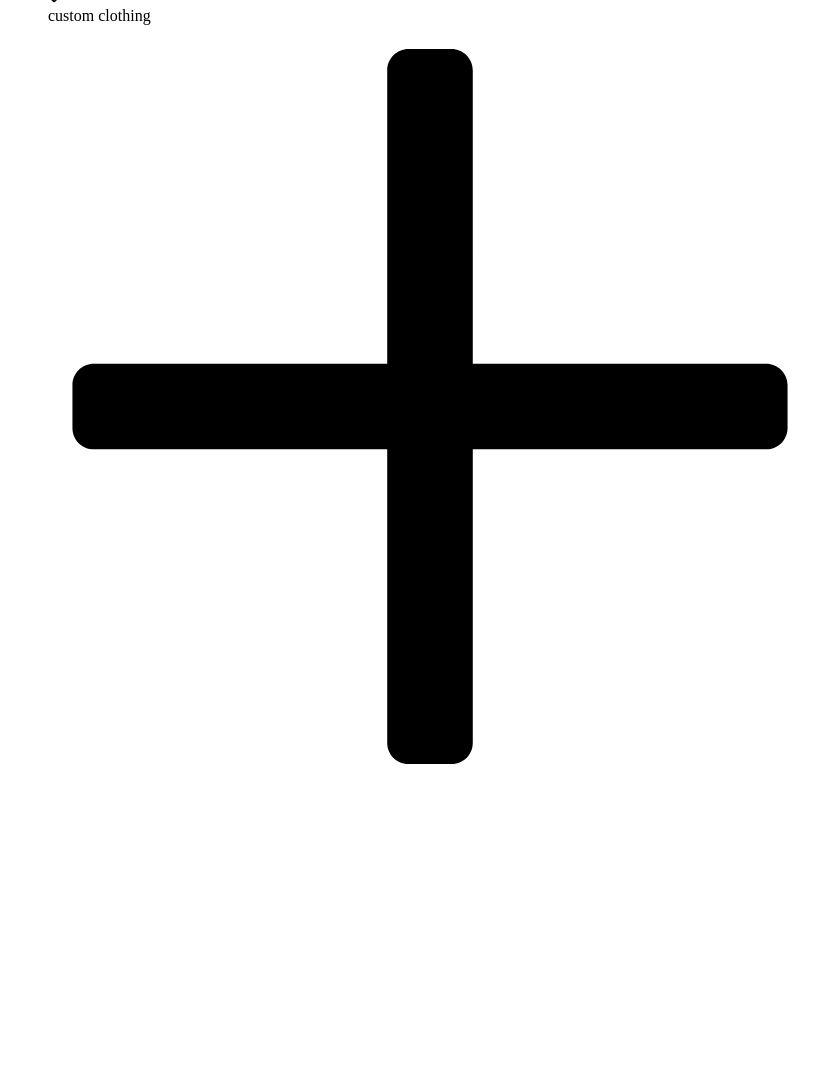 scroll, scrollTop: 1678, scrollLeft: 0, axis: vertical 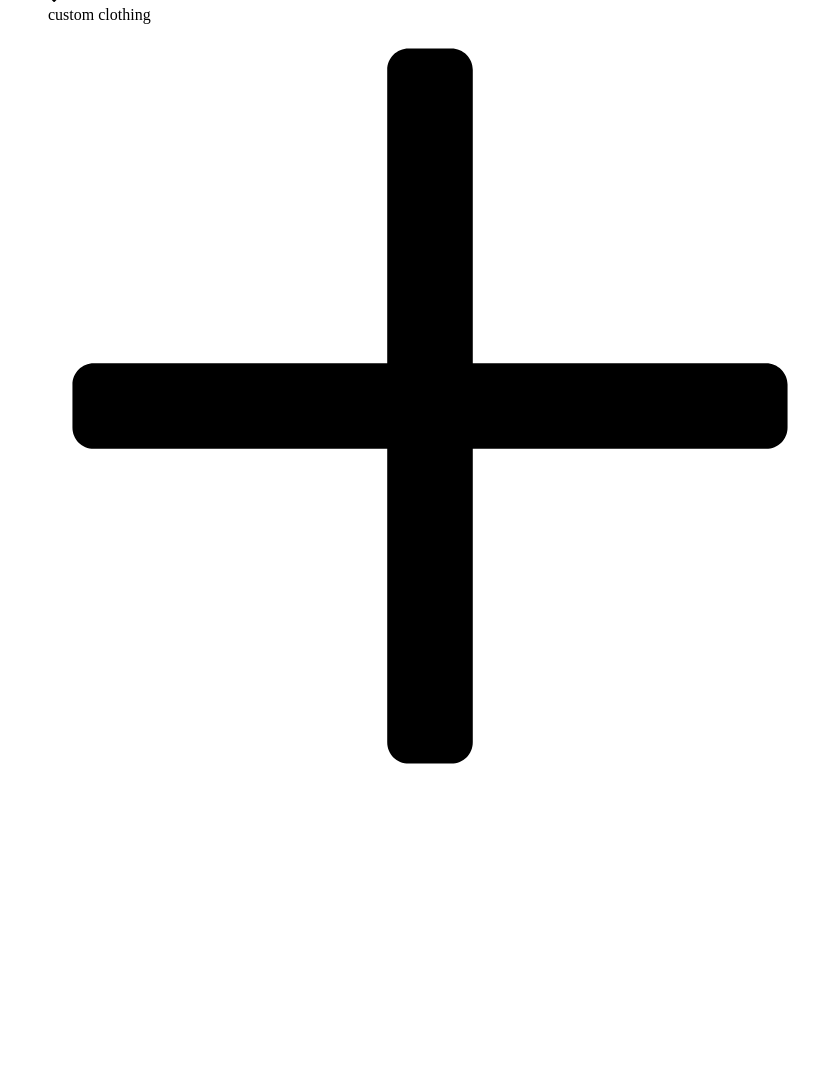 click on "add to quote" at bounding box center (410, 17568) 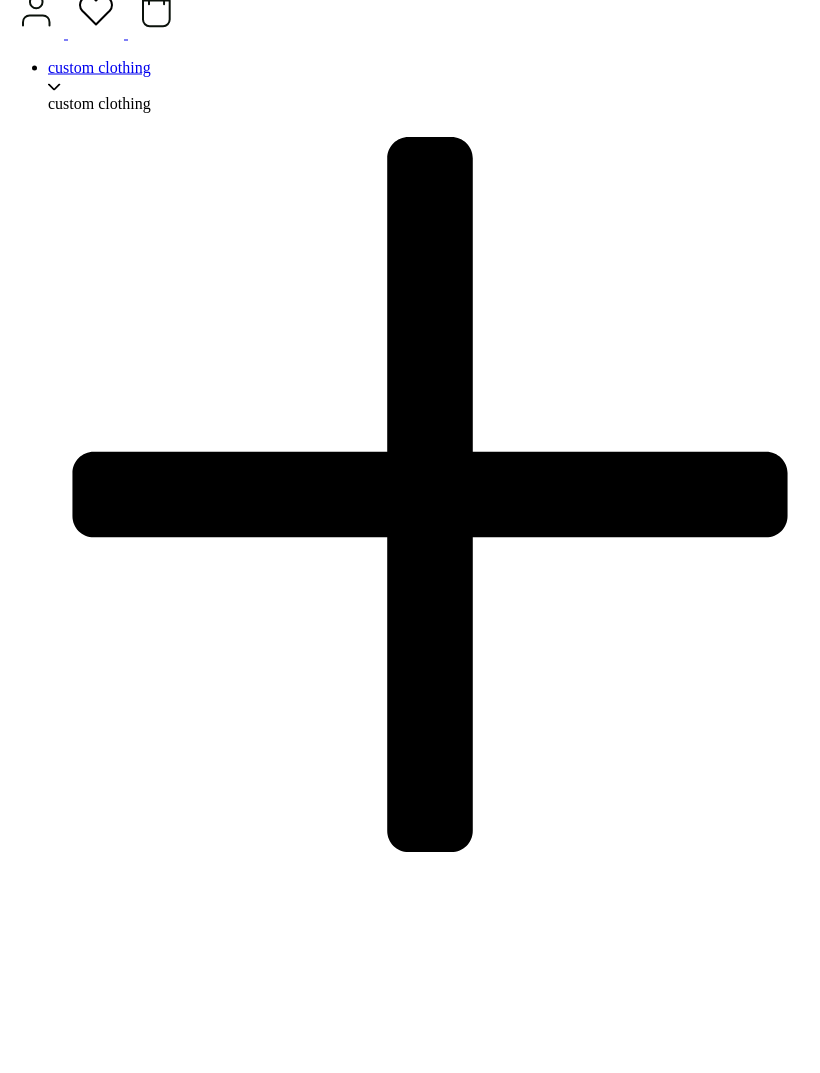 scroll, scrollTop: 1589, scrollLeft: 0, axis: vertical 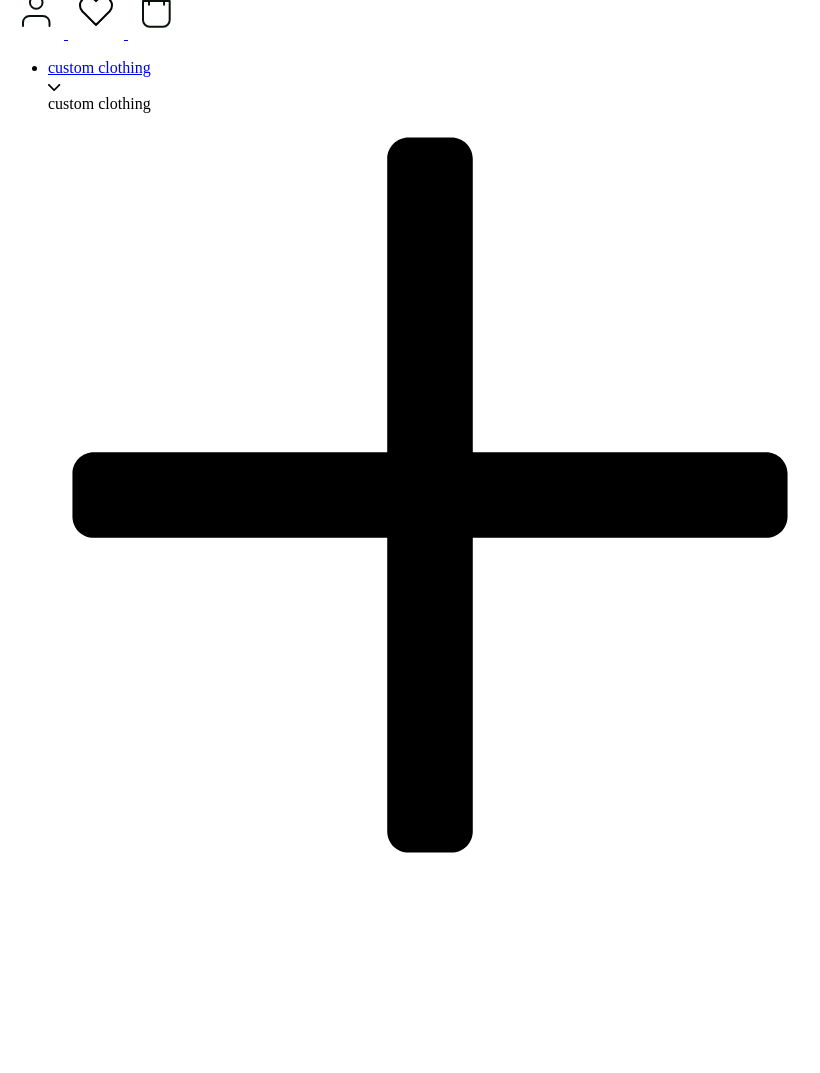 click on "add to quote" at bounding box center [410, 17657] 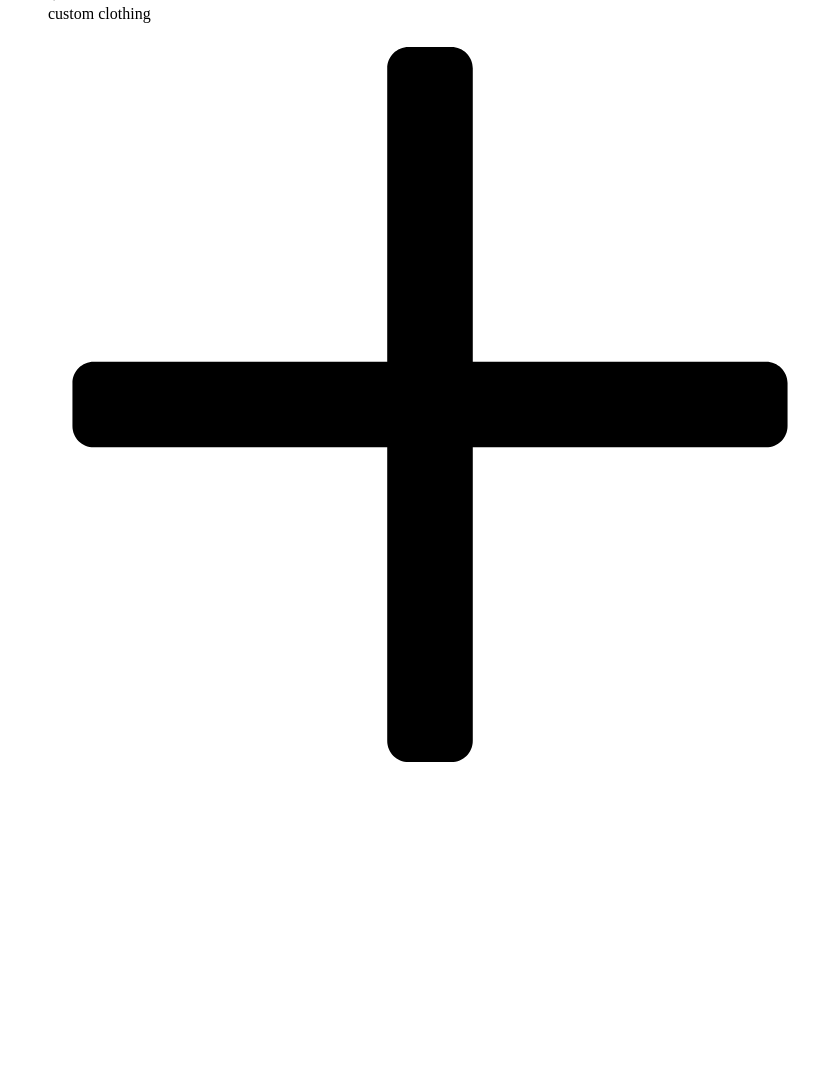 scroll, scrollTop: 1727, scrollLeft: 0, axis: vertical 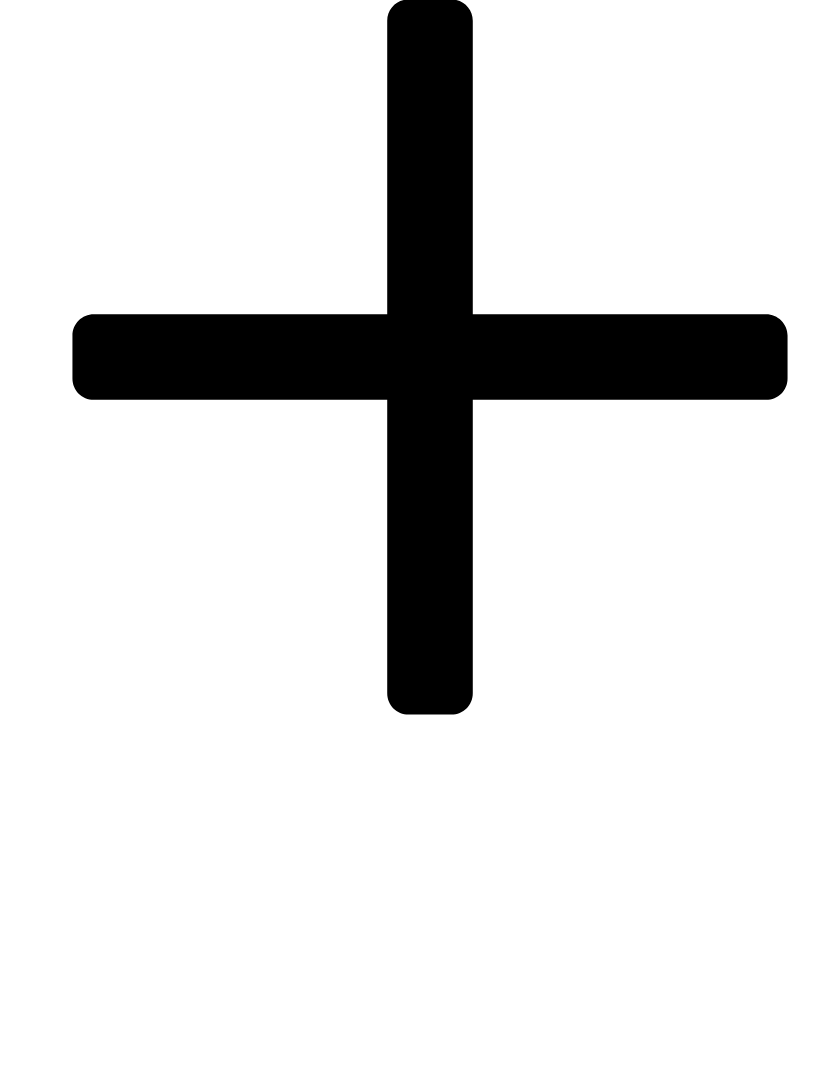 click on "add to quote" at bounding box center [410, 17519] 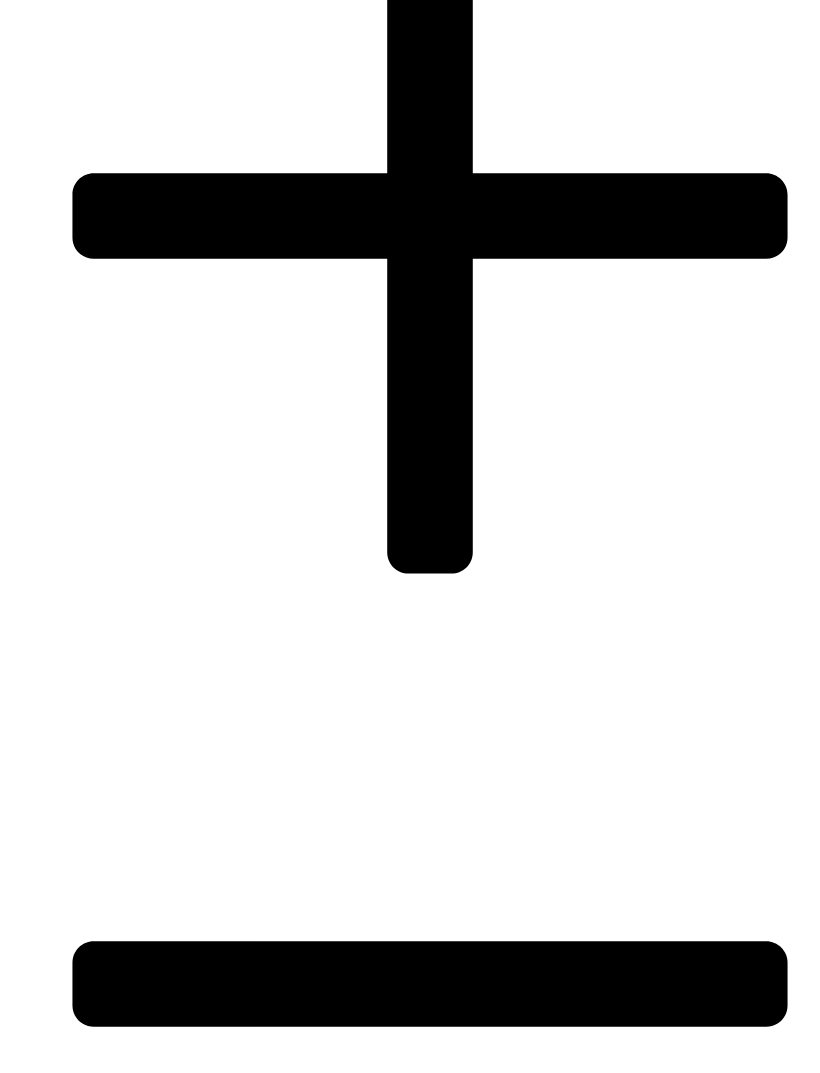 scroll, scrollTop: 1810, scrollLeft: 0, axis: vertical 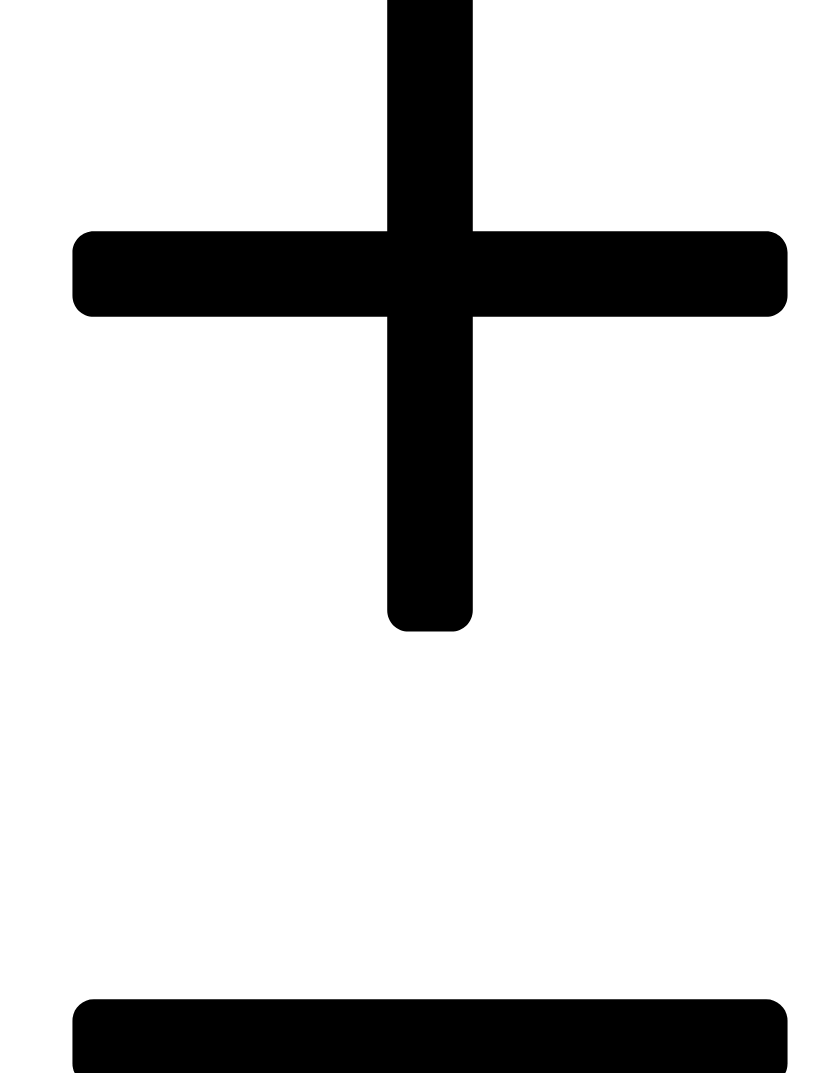 click on "add to quote" at bounding box center [410, 17436] 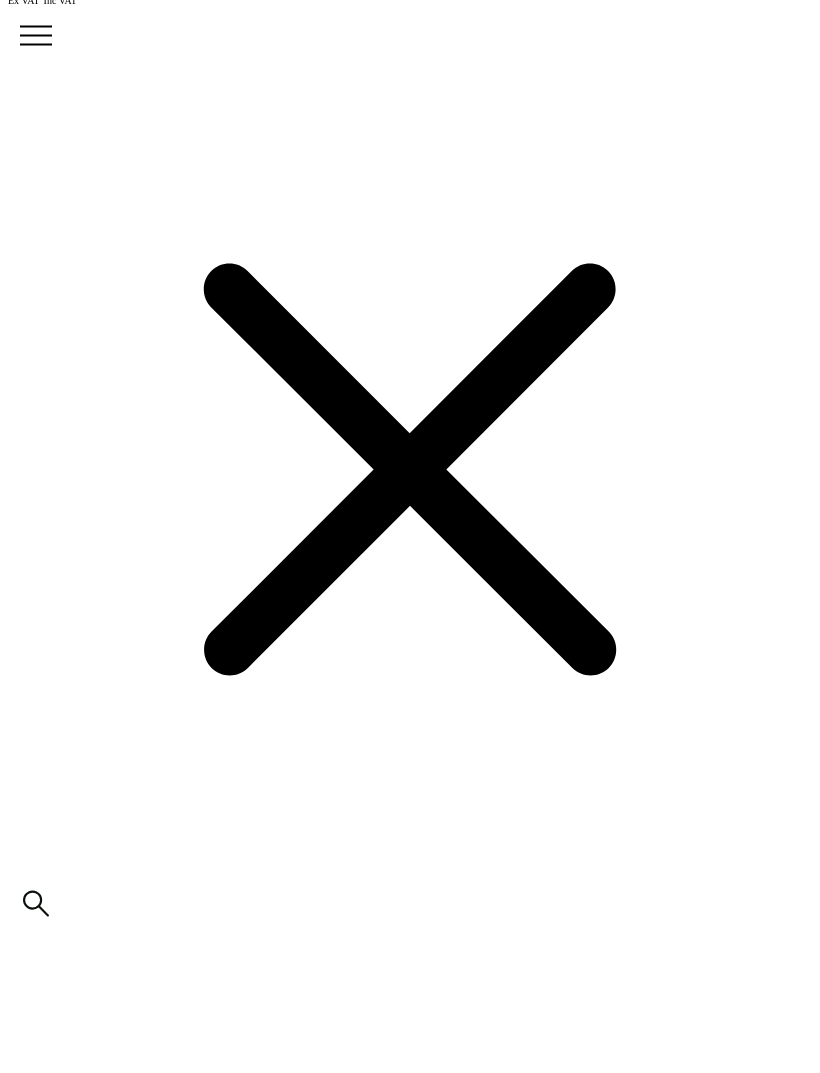 scroll, scrollTop: 0, scrollLeft: 0, axis: both 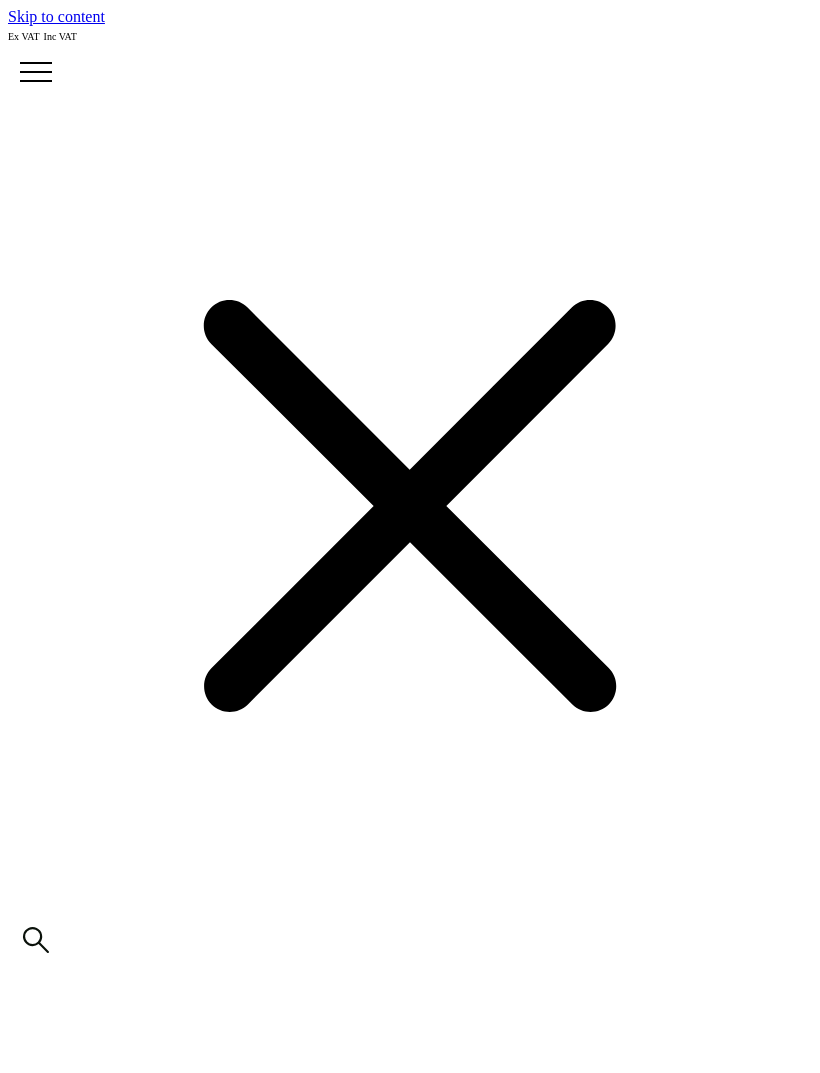 click on "Promotional Products" at bounding box center (430, 13234) 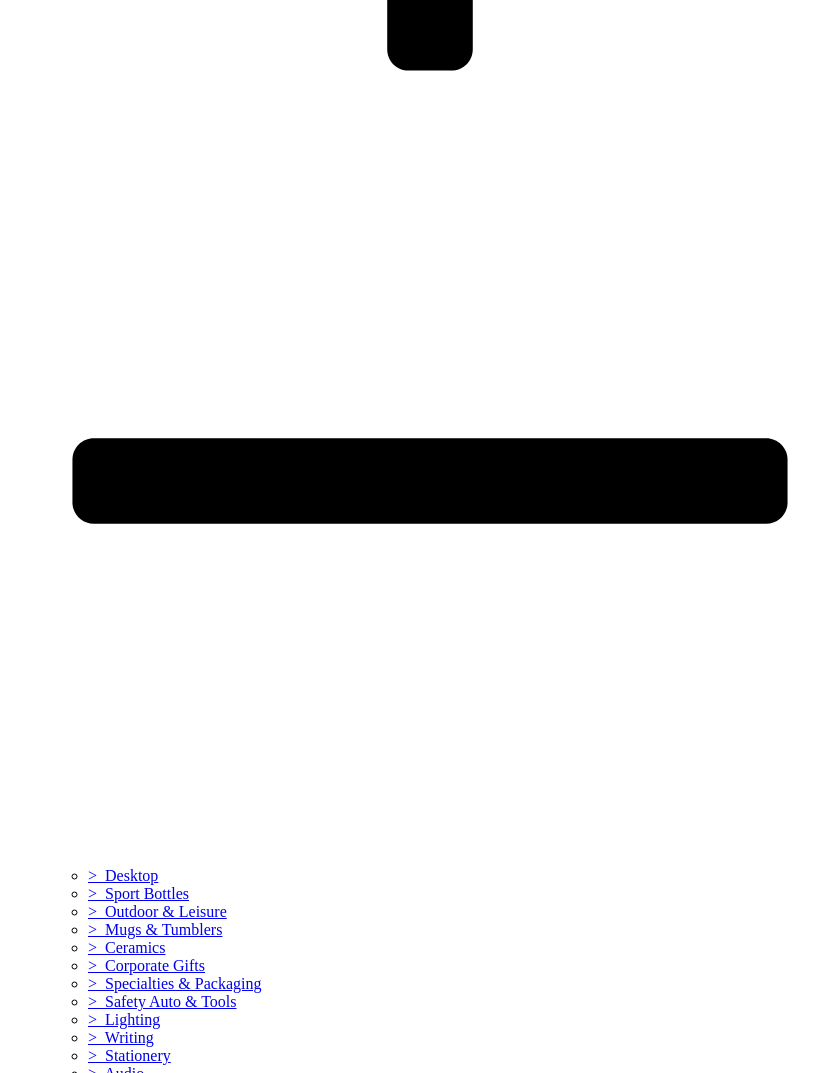 scroll, scrollTop: 4482, scrollLeft: 0, axis: vertical 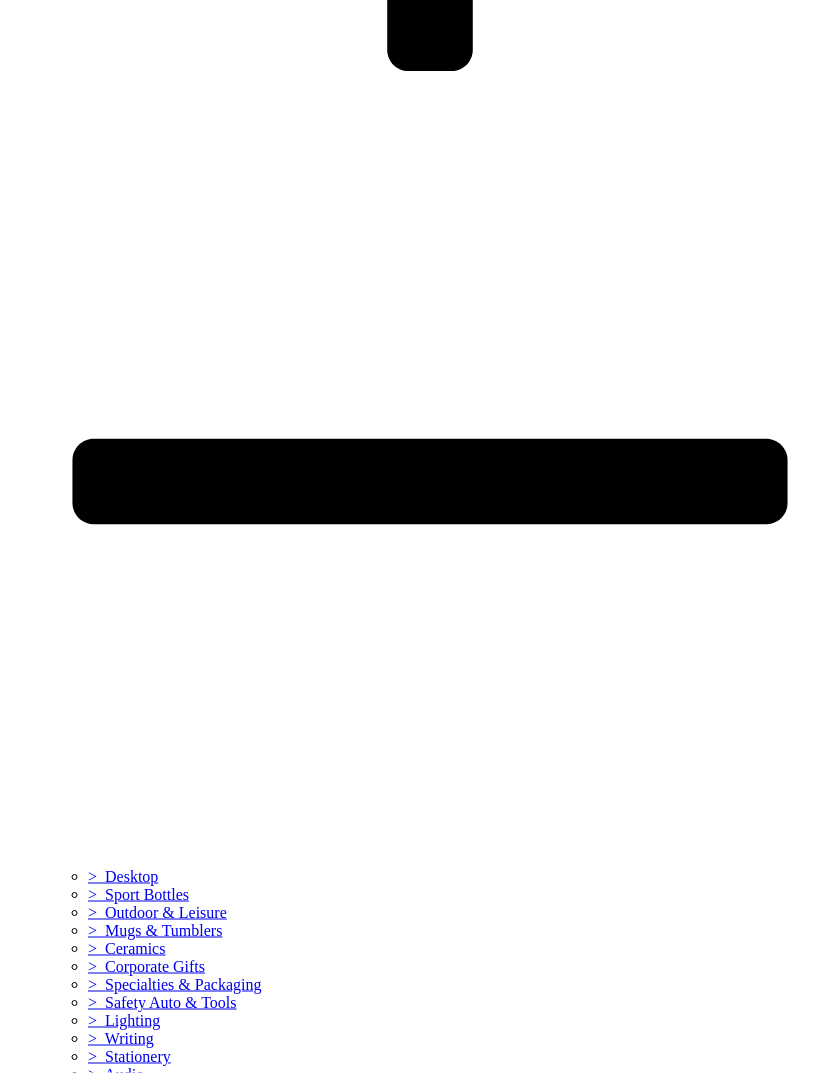 click at bounding box center [138, 11302] 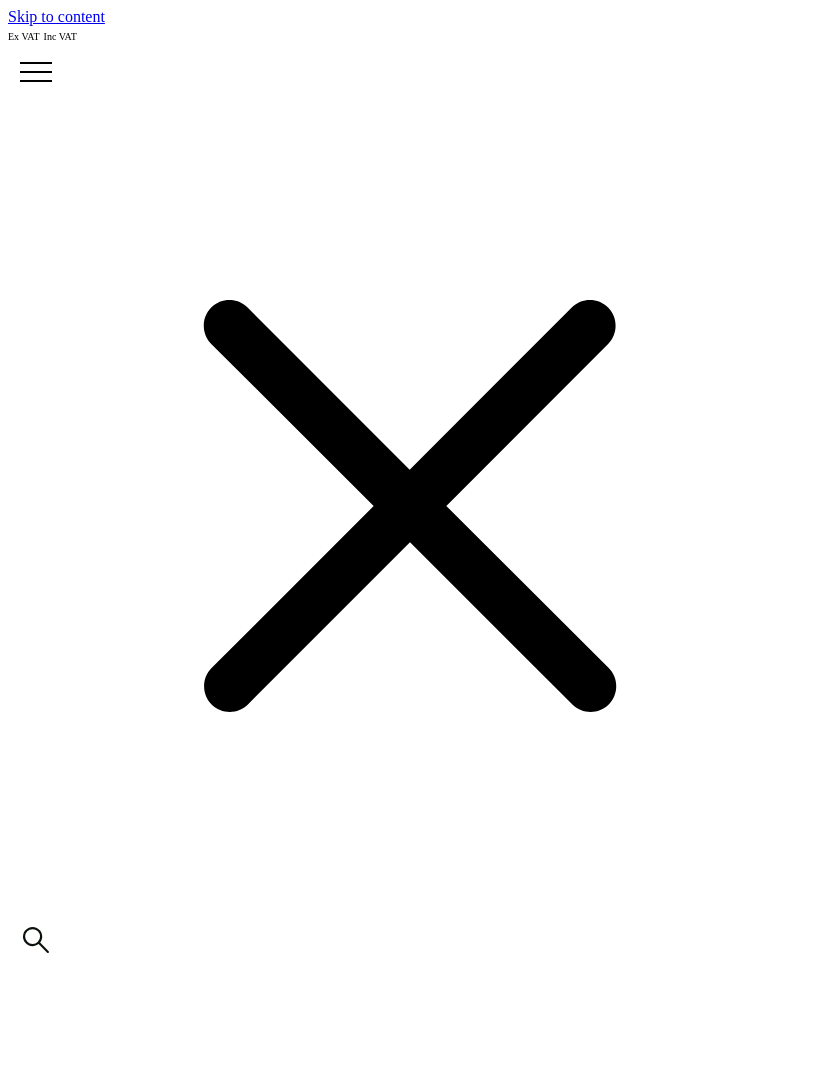 scroll, scrollTop: 0, scrollLeft: 0, axis: both 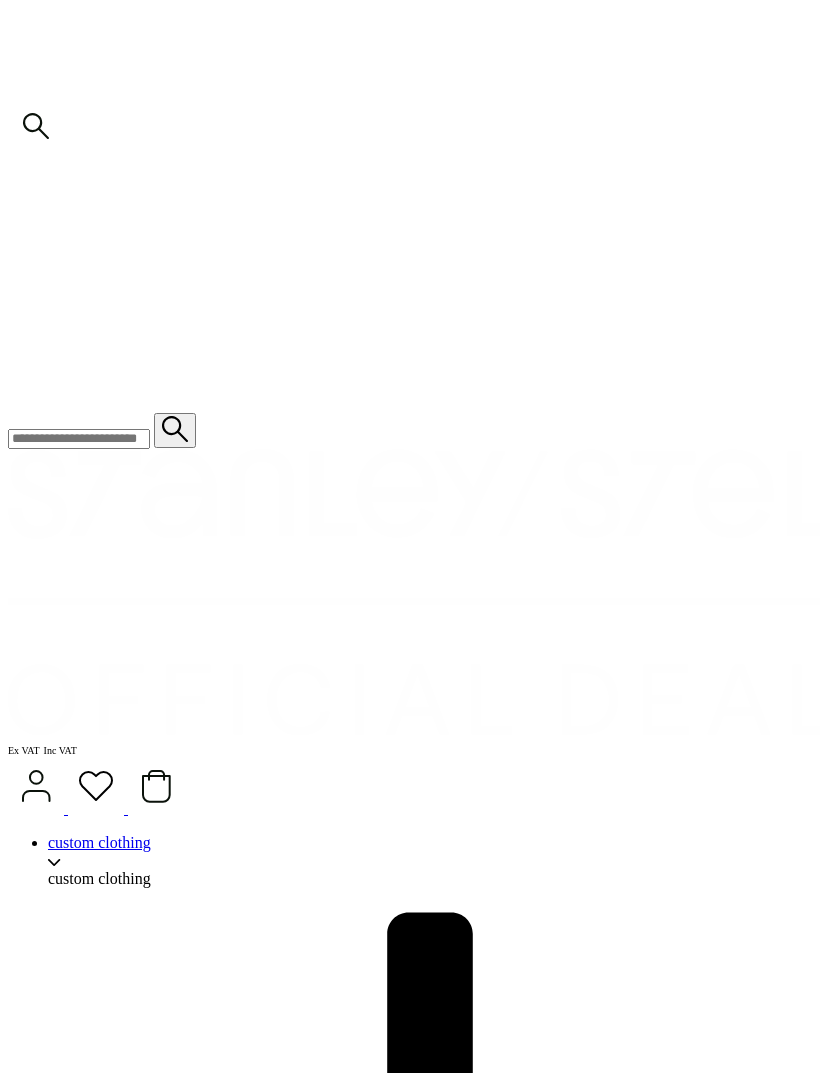 click on "attach artwork / logo" at bounding box center [69, 14366] 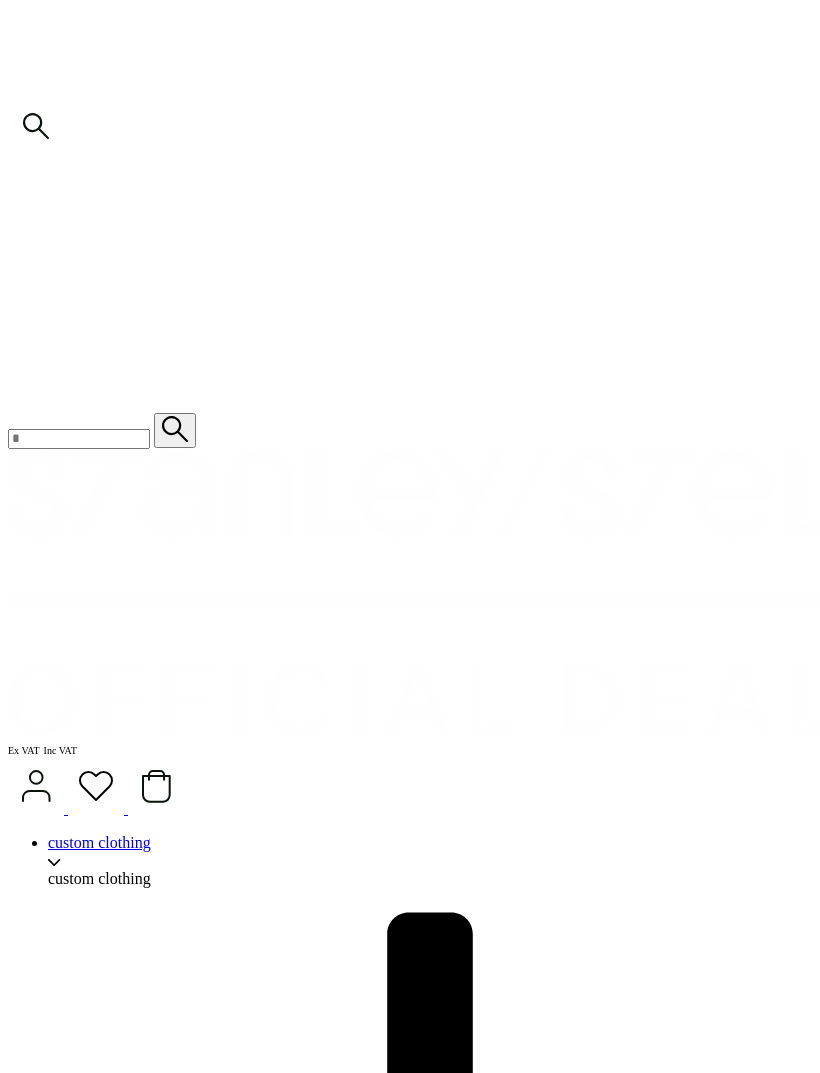 type on "**********" 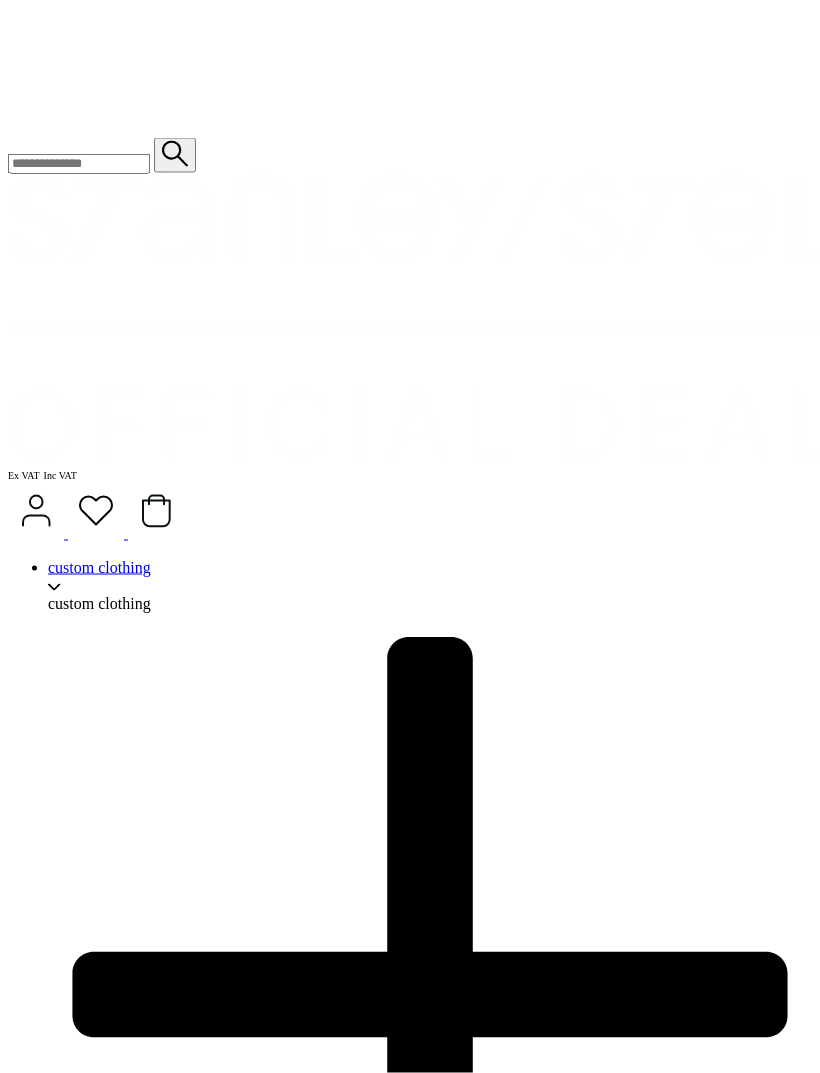 scroll, scrollTop: 1090, scrollLeft: 0, axis: vertical 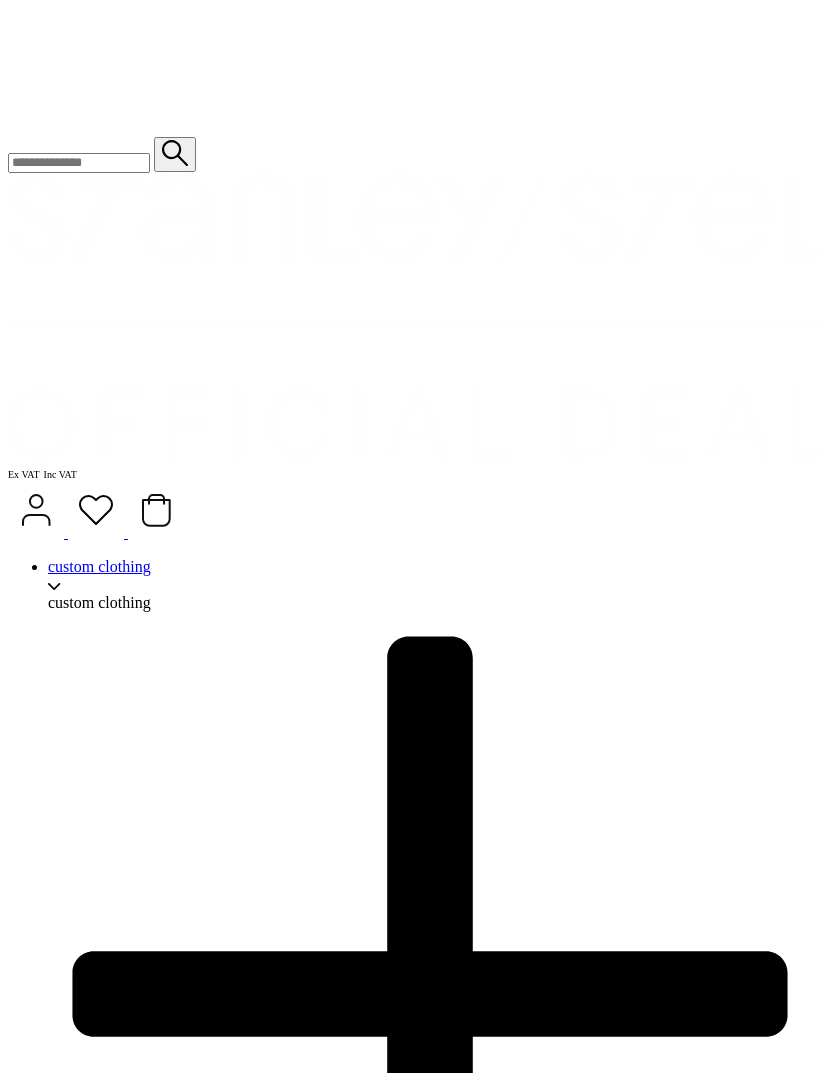 click at bounding box center [174, 15160] 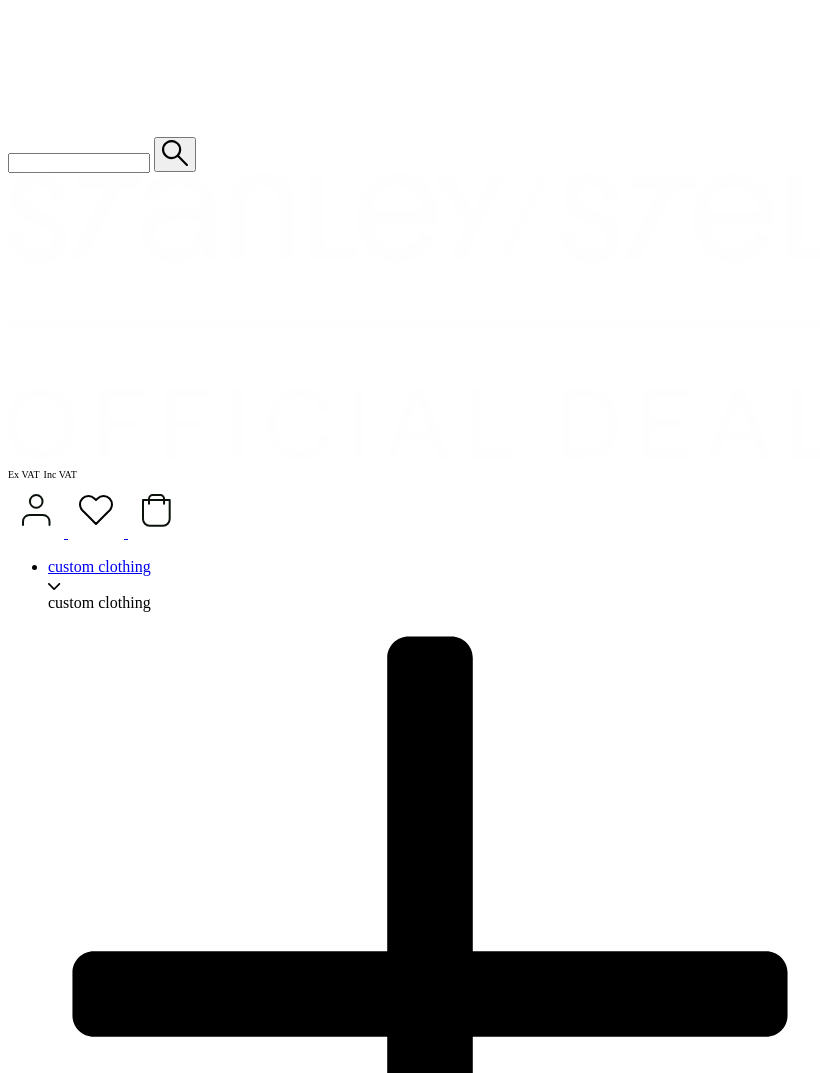 click at bounding box center [174, 15160] 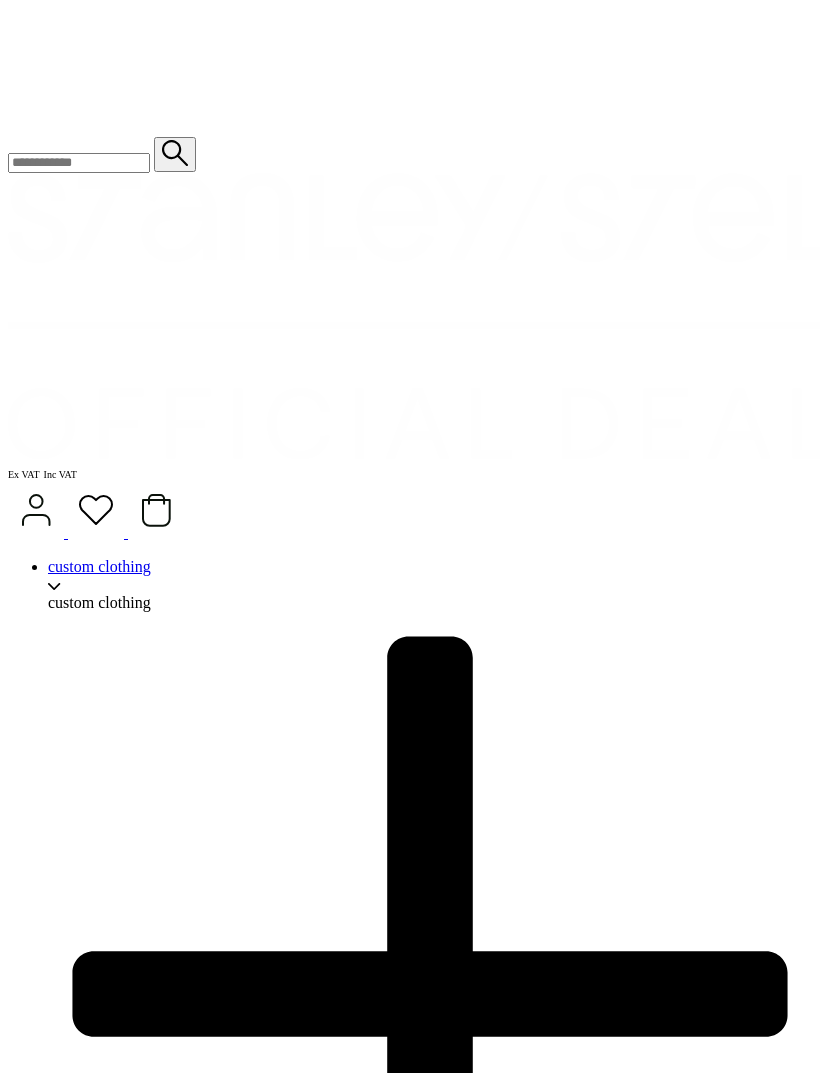 click at bounding box center (174, 15160) 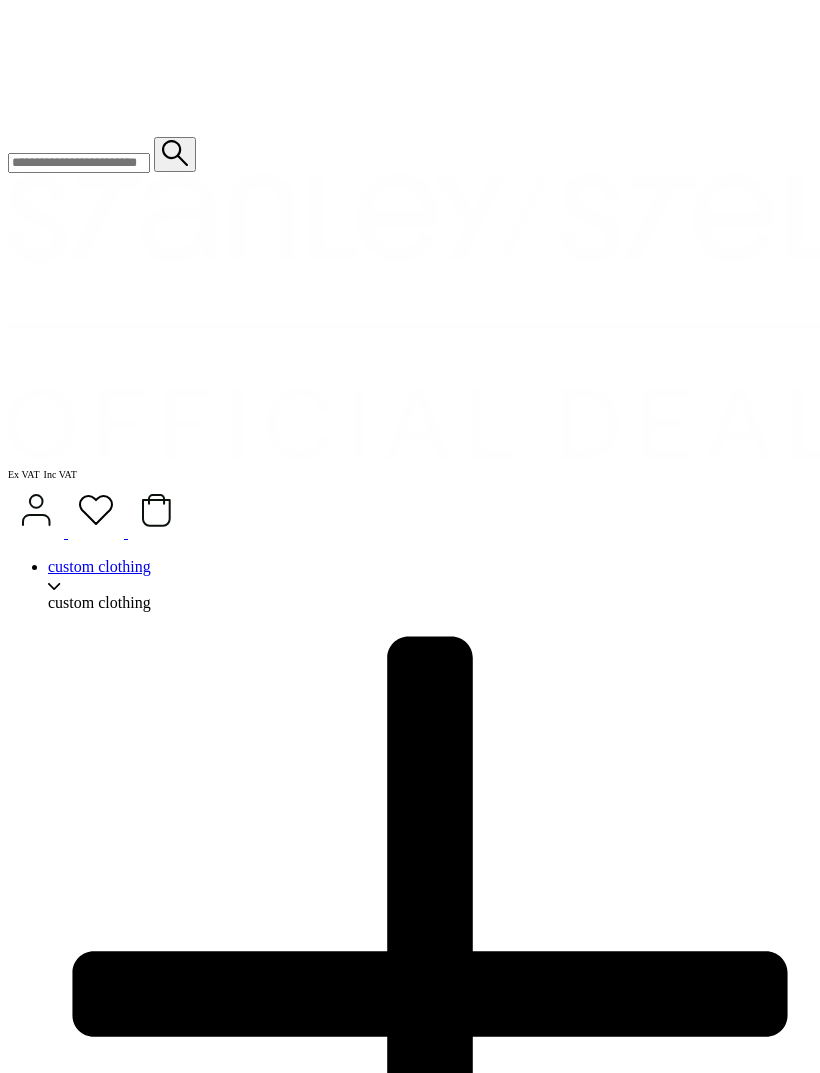 click on "**********" at bounding box center [410, 17442] 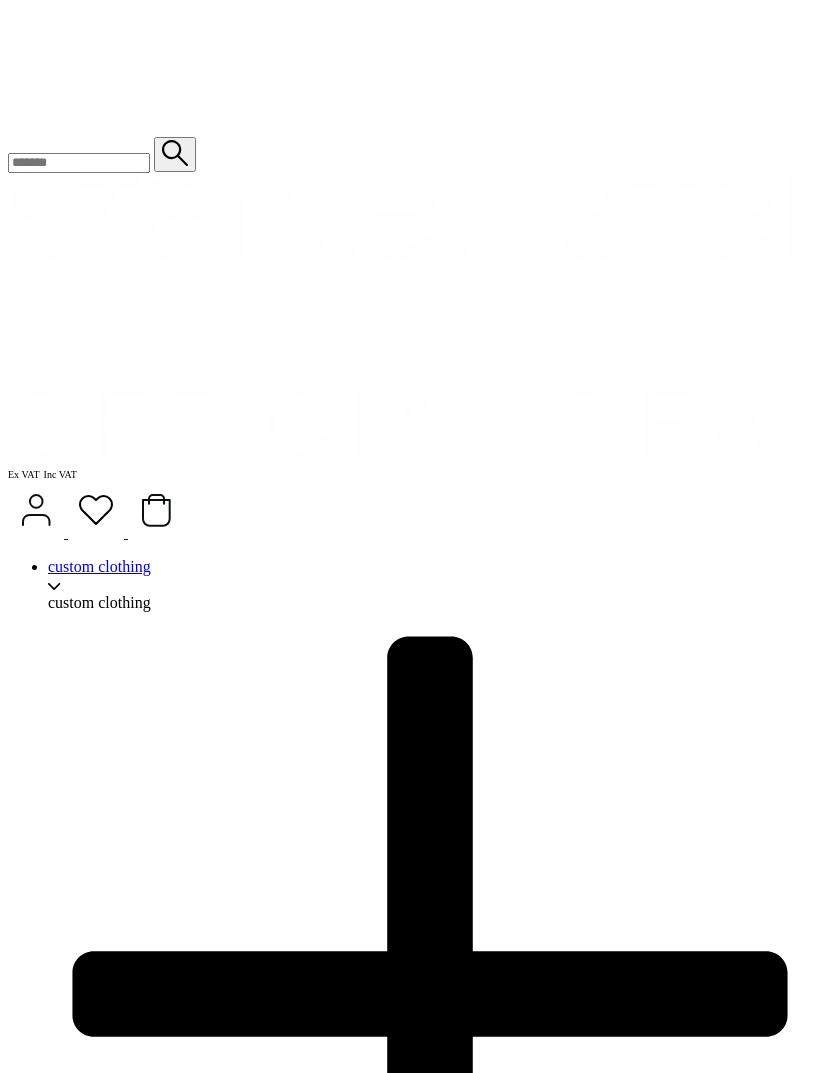 click at bounding box center (174, 15160) 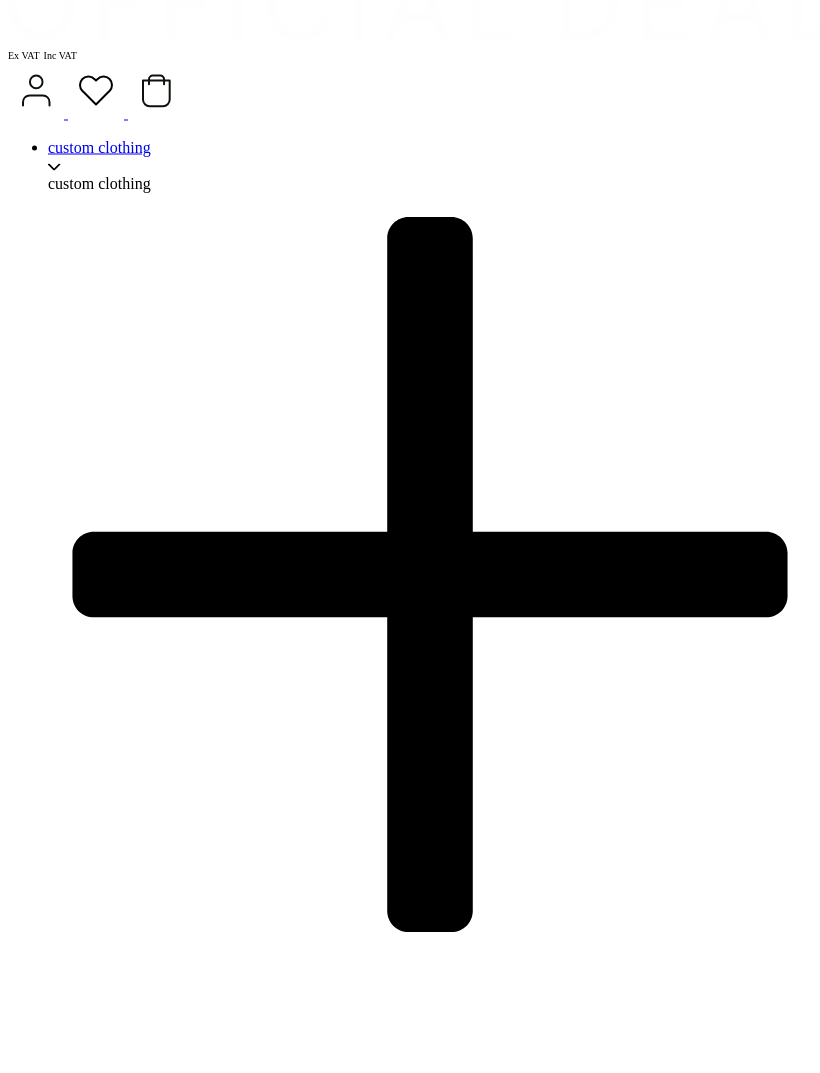 scroll, scrollTop: 1533, scrollLeft: 0, axis: vertical 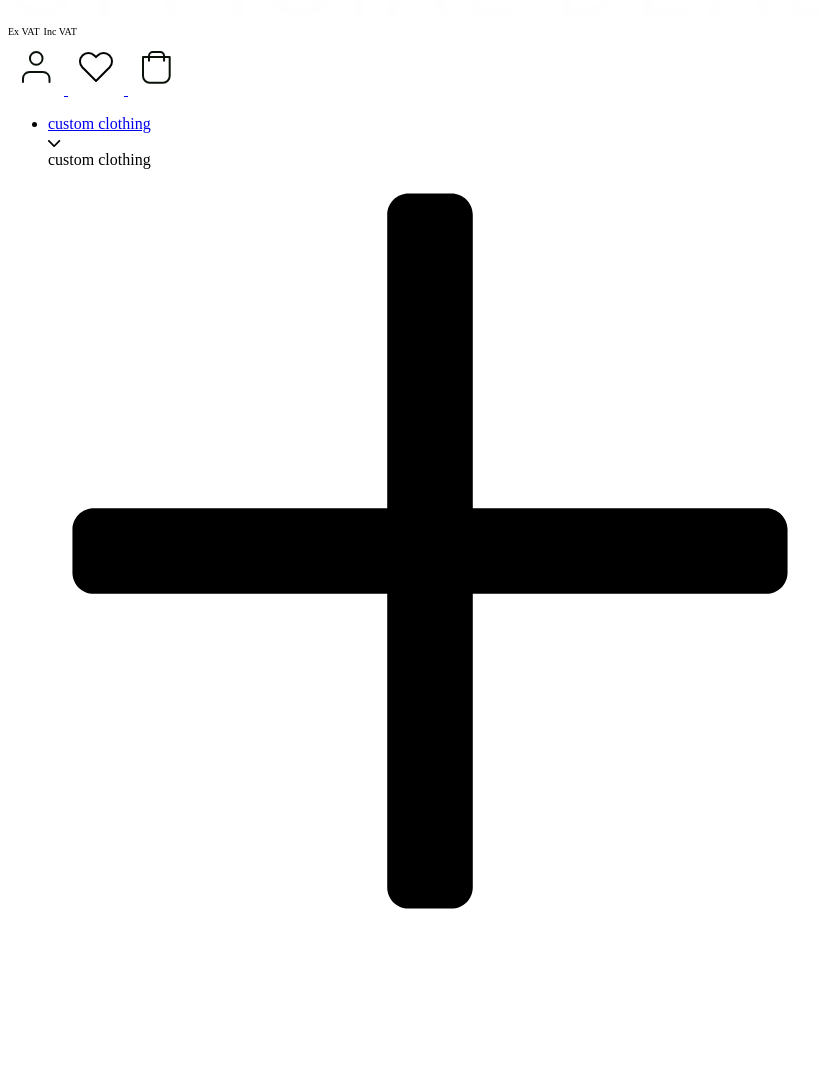 click on "add to quote" at bounding box center (410, 19242) 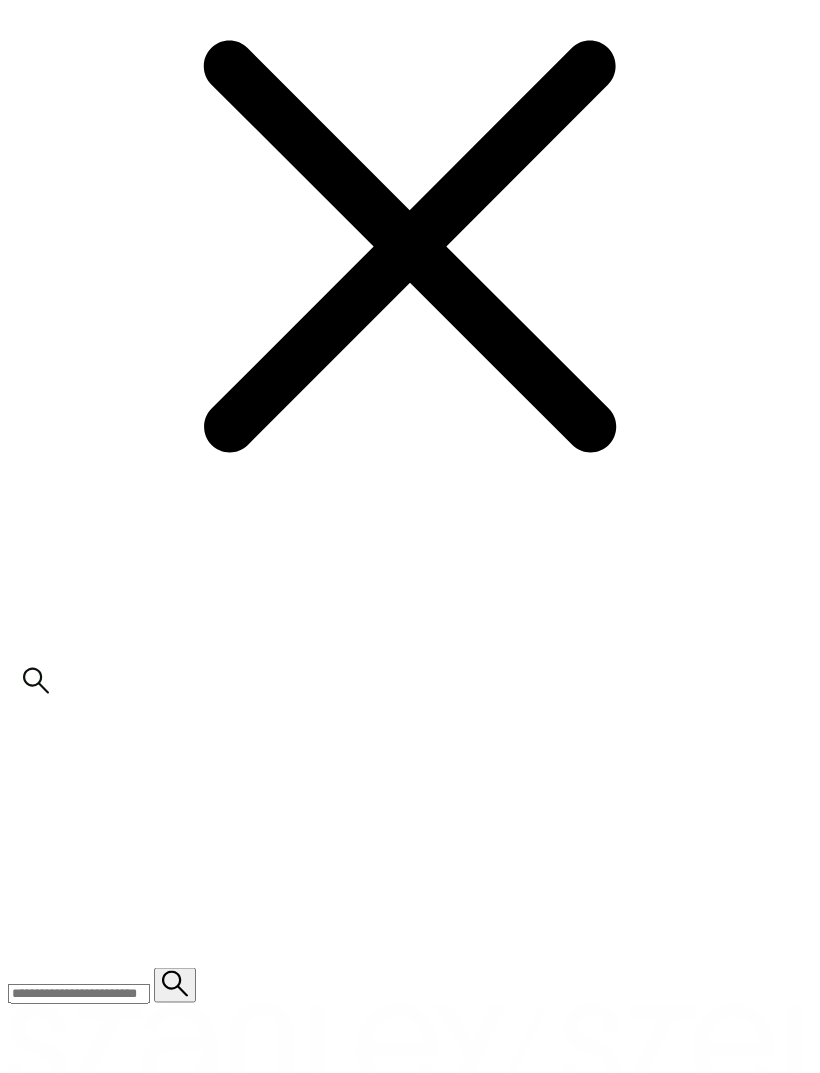 scroll, scrollTop: 259, scrollLeft: 0, axis: vertical 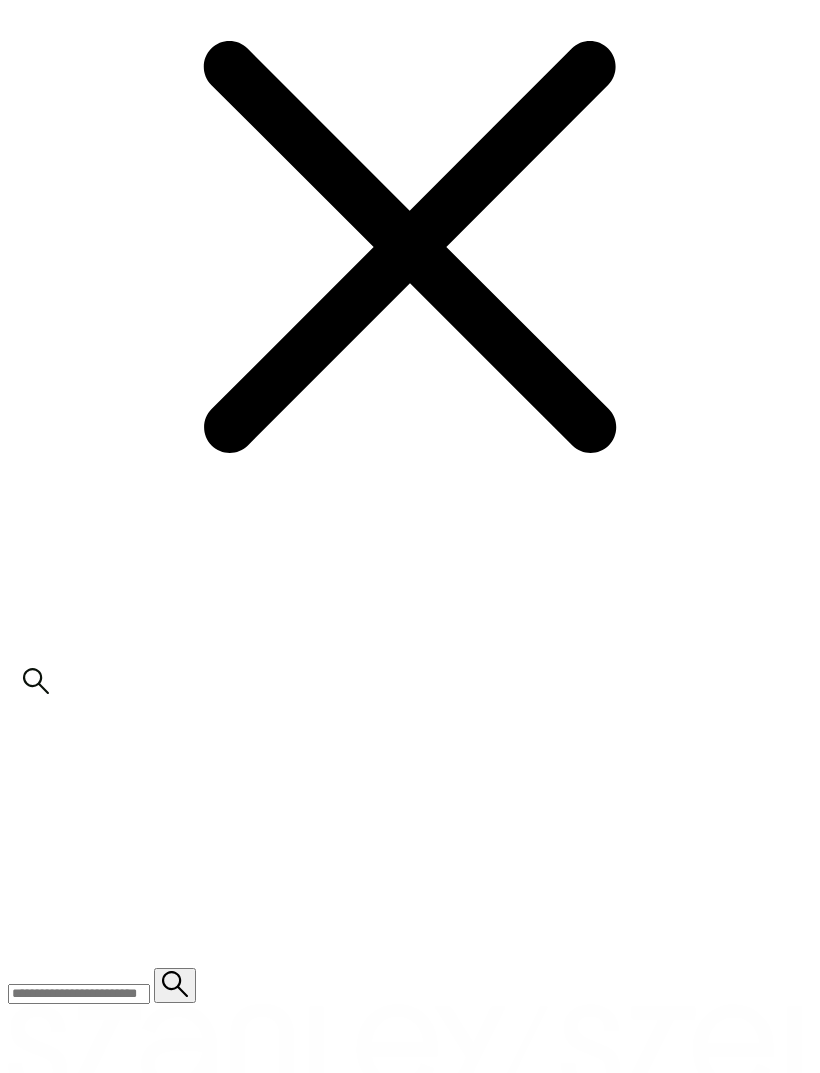 click on "I'm ok with that 👍" at bounding box center [496, 32517] 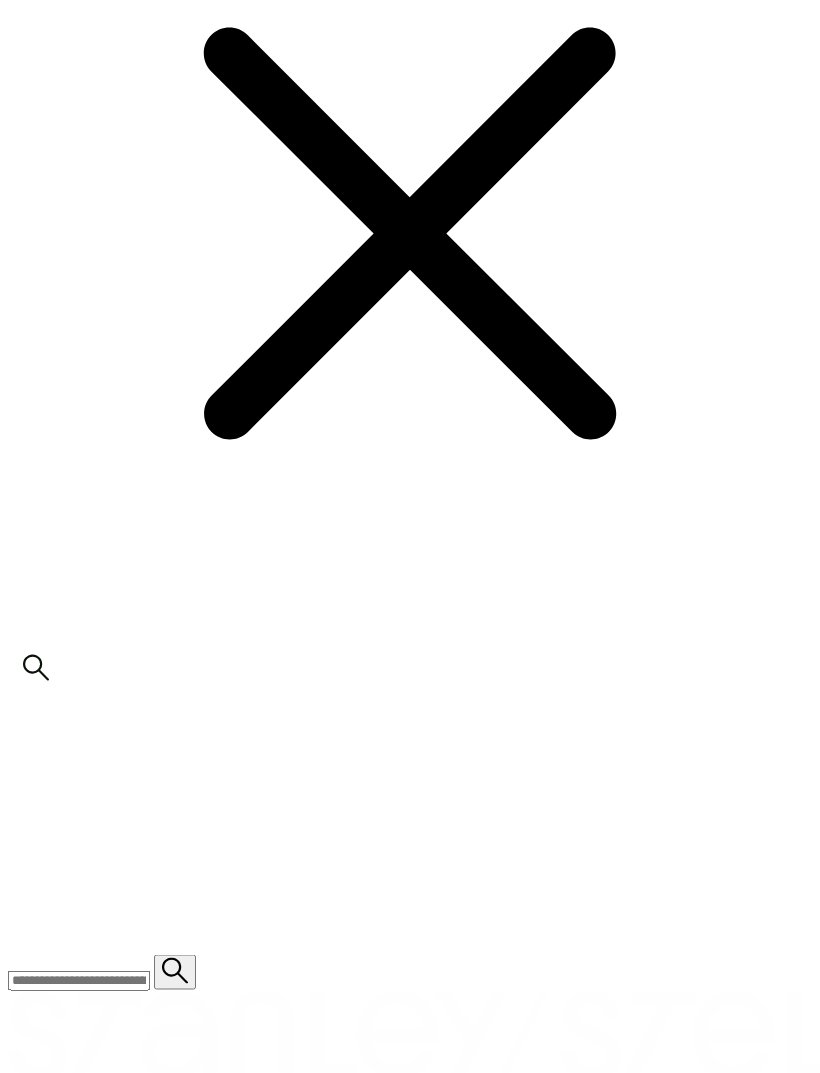 click on "plain cost" at bounding box center (410, 15280) 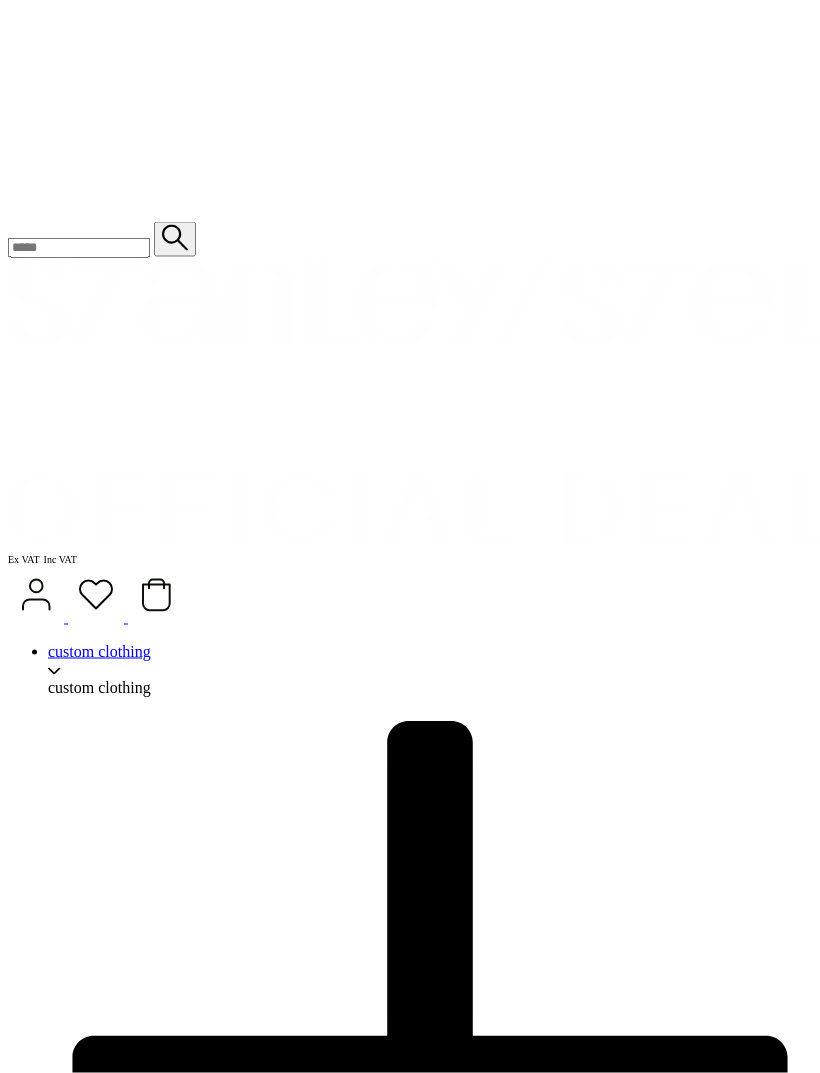 scroll, scrollTop: 1006, scrollLeft: 0, axis: vertical 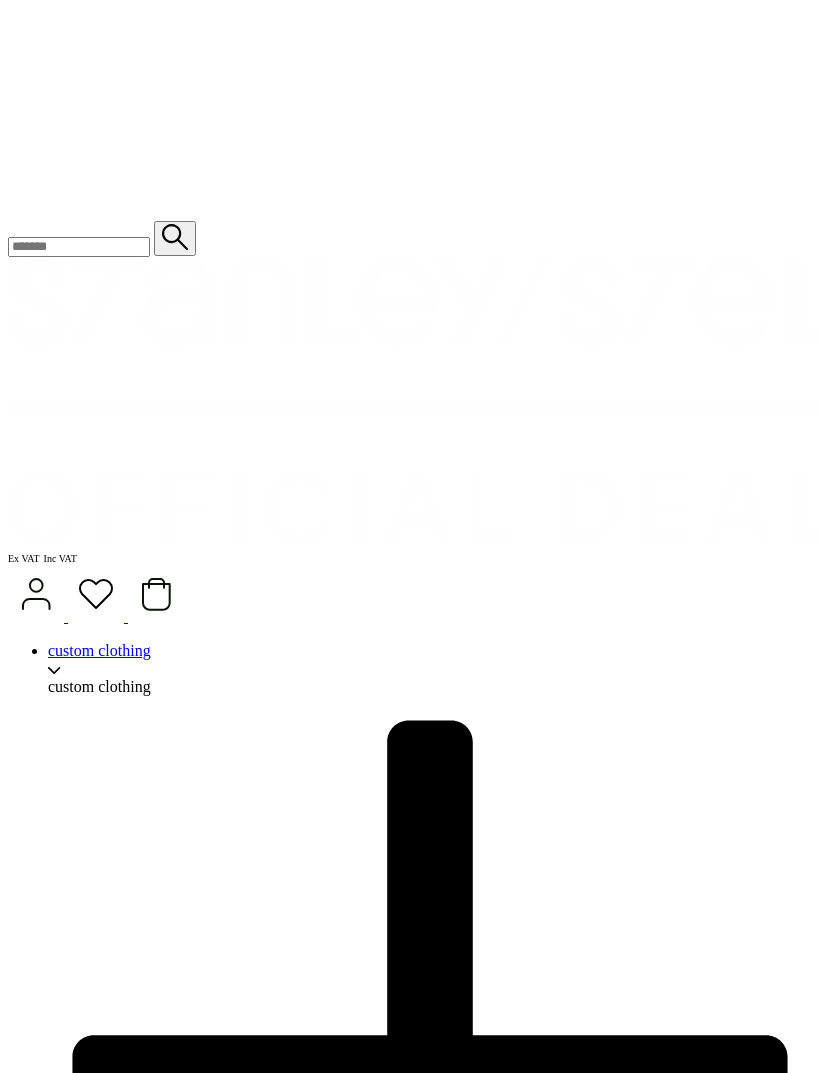 click on "choose your colour" at bounding box center [69, 15264] 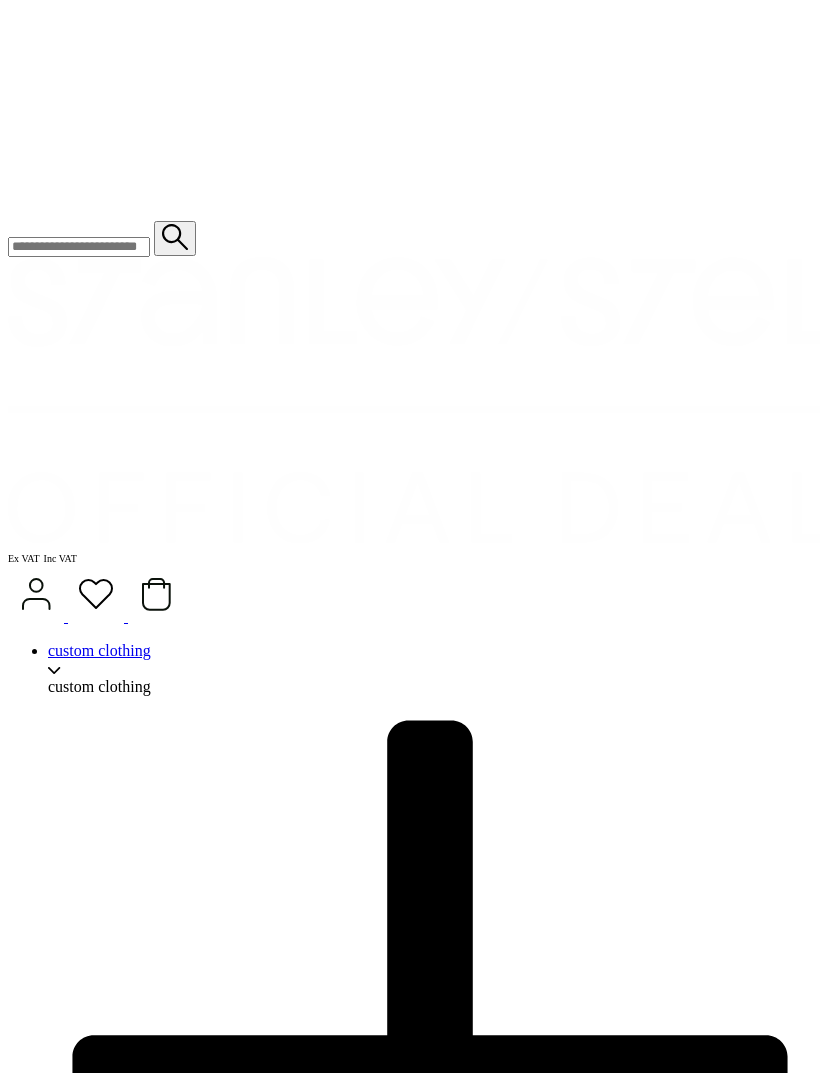 click on "**********" at bounding box center [51, 15284] 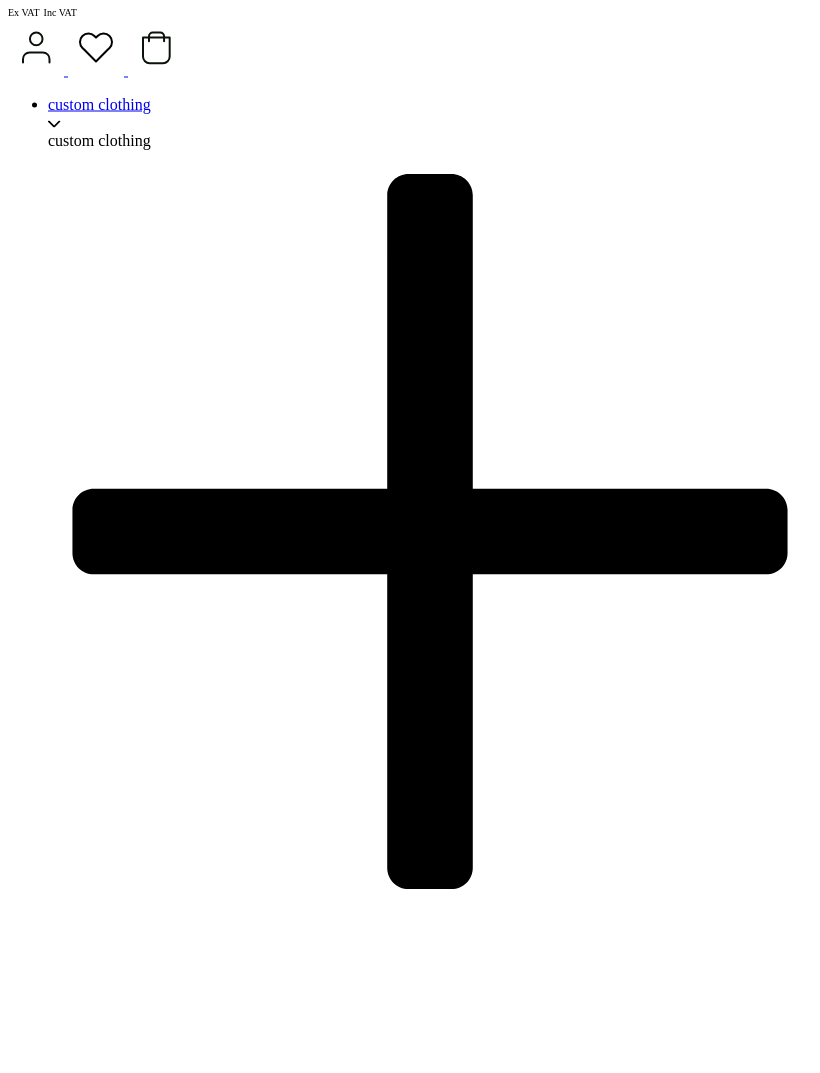 scroll, scrollTop: 1582, scrollLeft: 0, axis: vertical 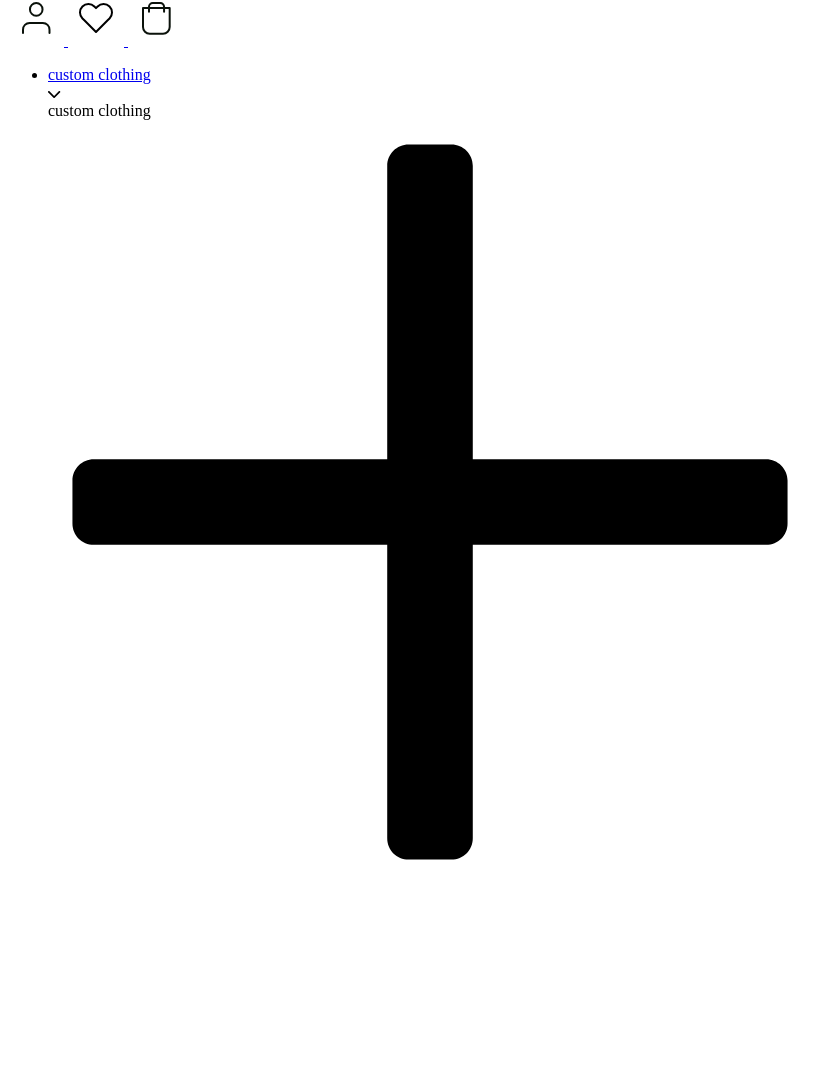 click on "add to quote" at bounding box center [410, 19193] 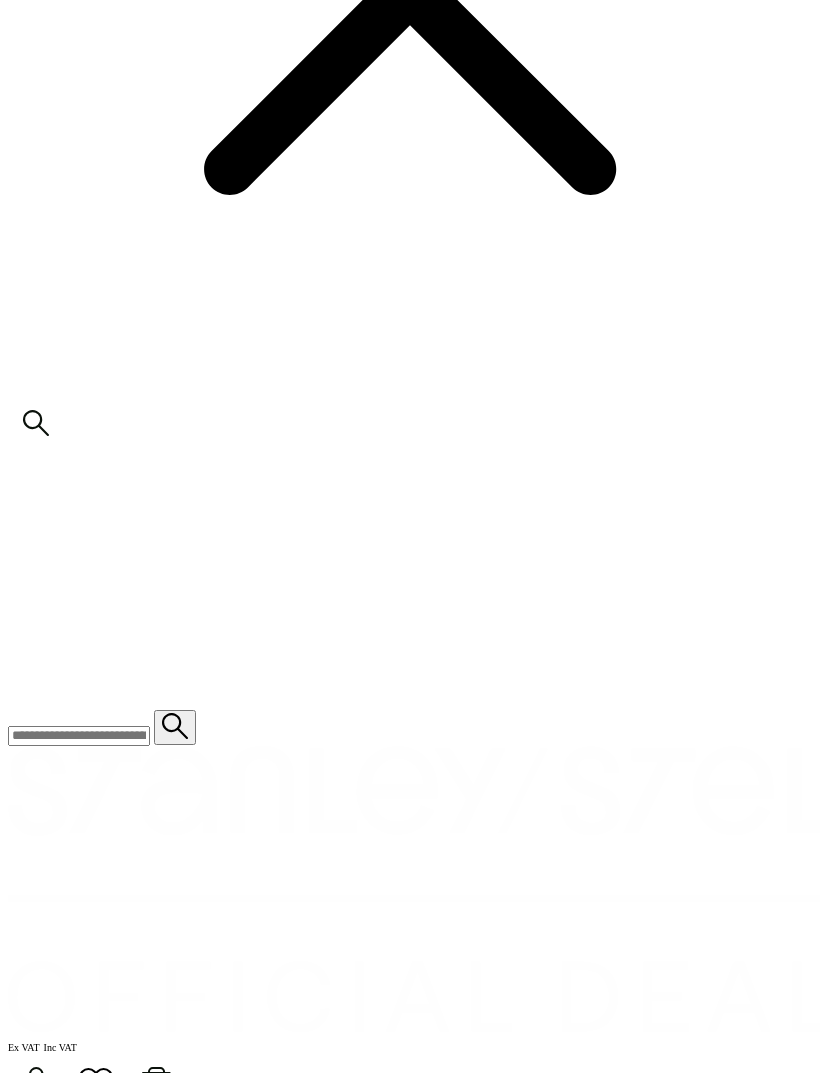 scroll, scrollTop: 493, scrollLeft: 0, axis: vertical 